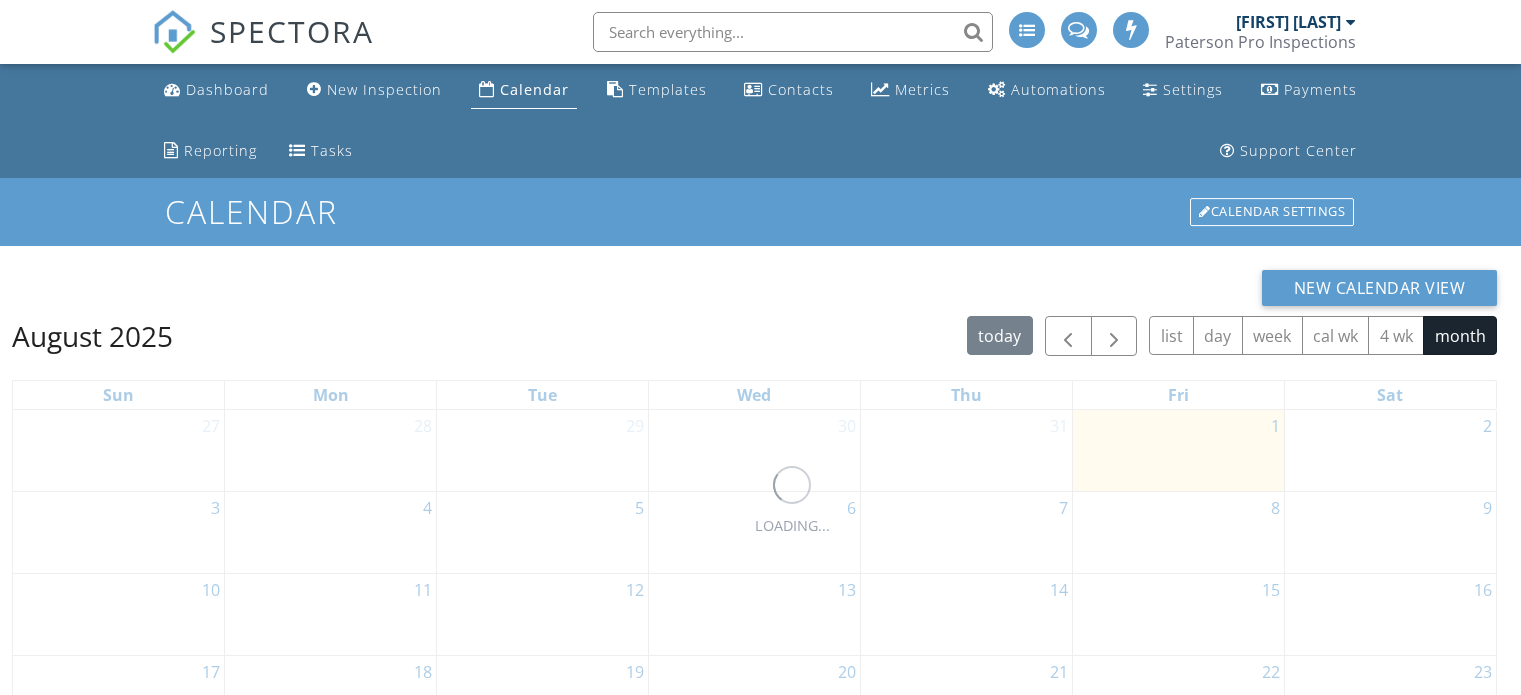 scroll, scrollTop: 0, scrollLeft: 0, axis: both 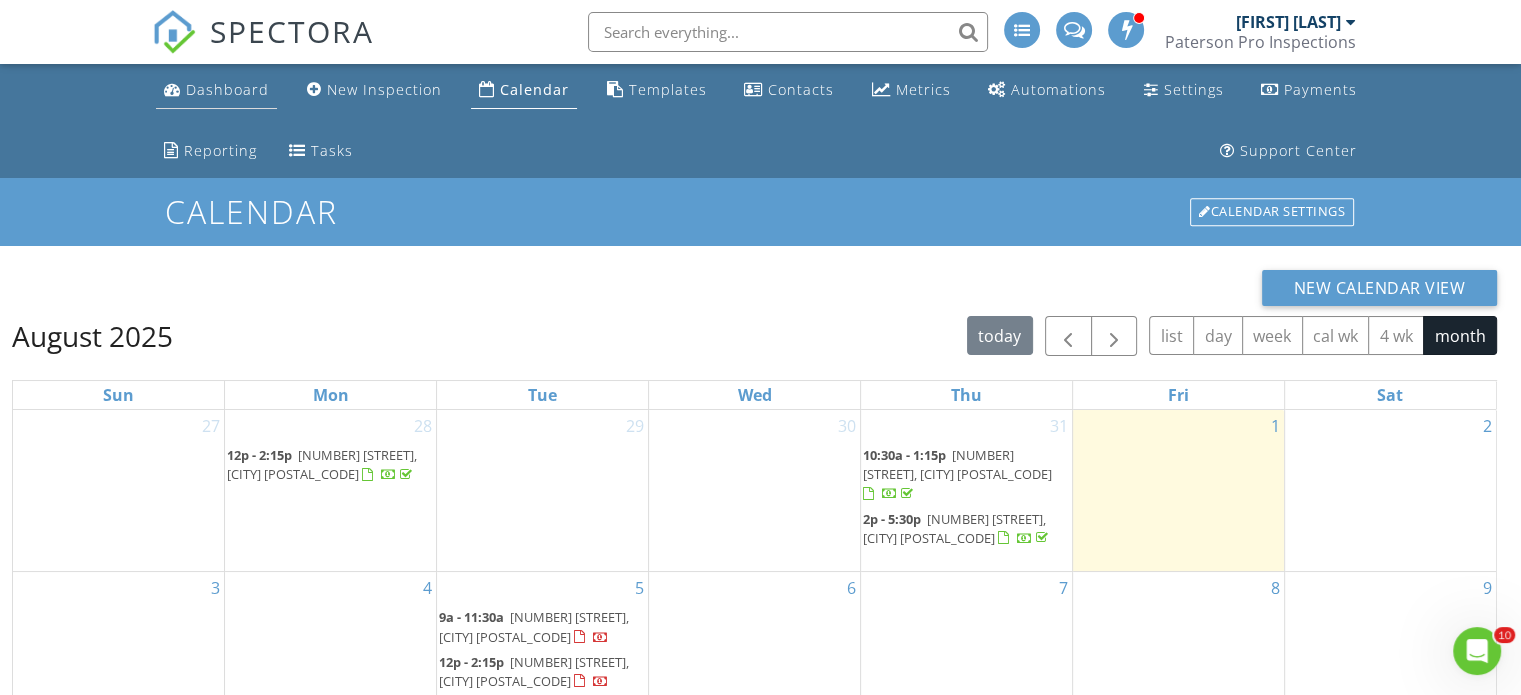 click on "Dashboard" at bounding box center [227, 89] 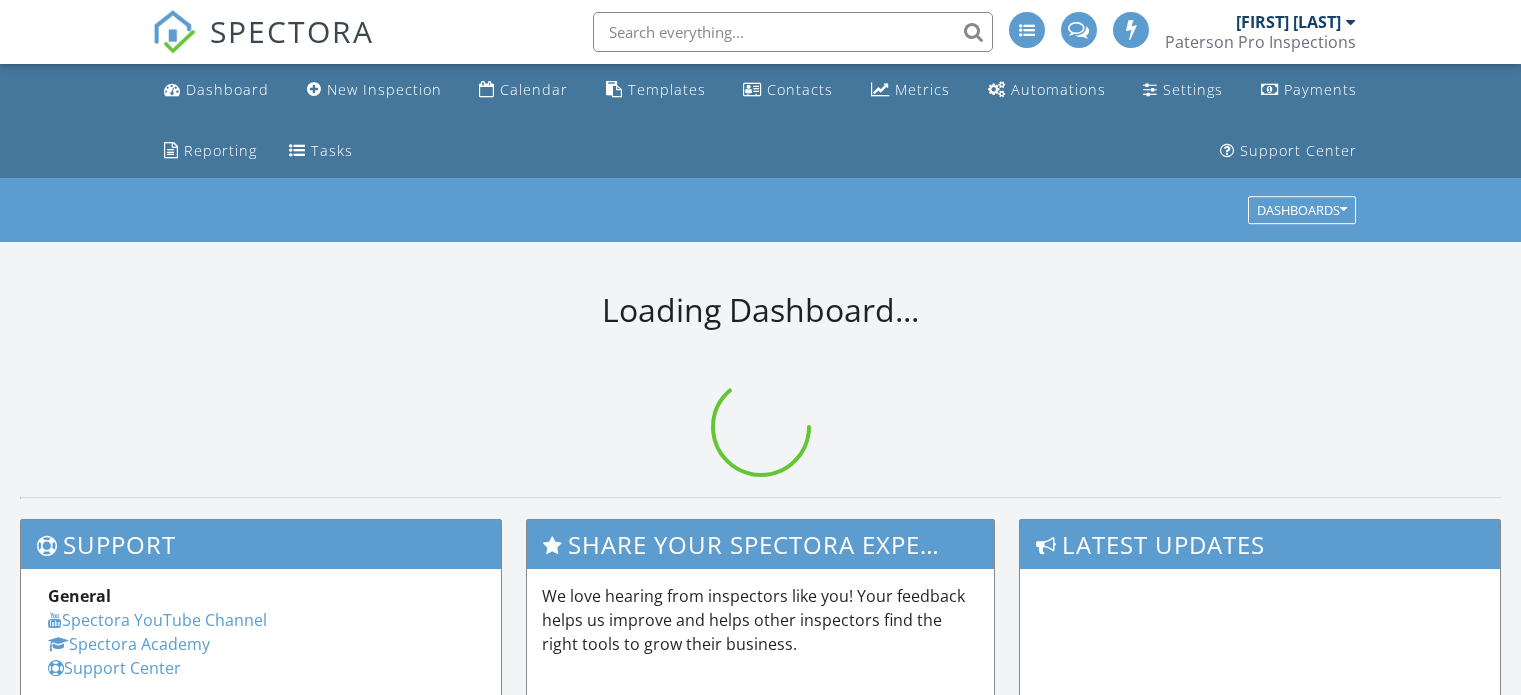 scroll, scrollTop: 0, scrollLeft: 0, axis: both 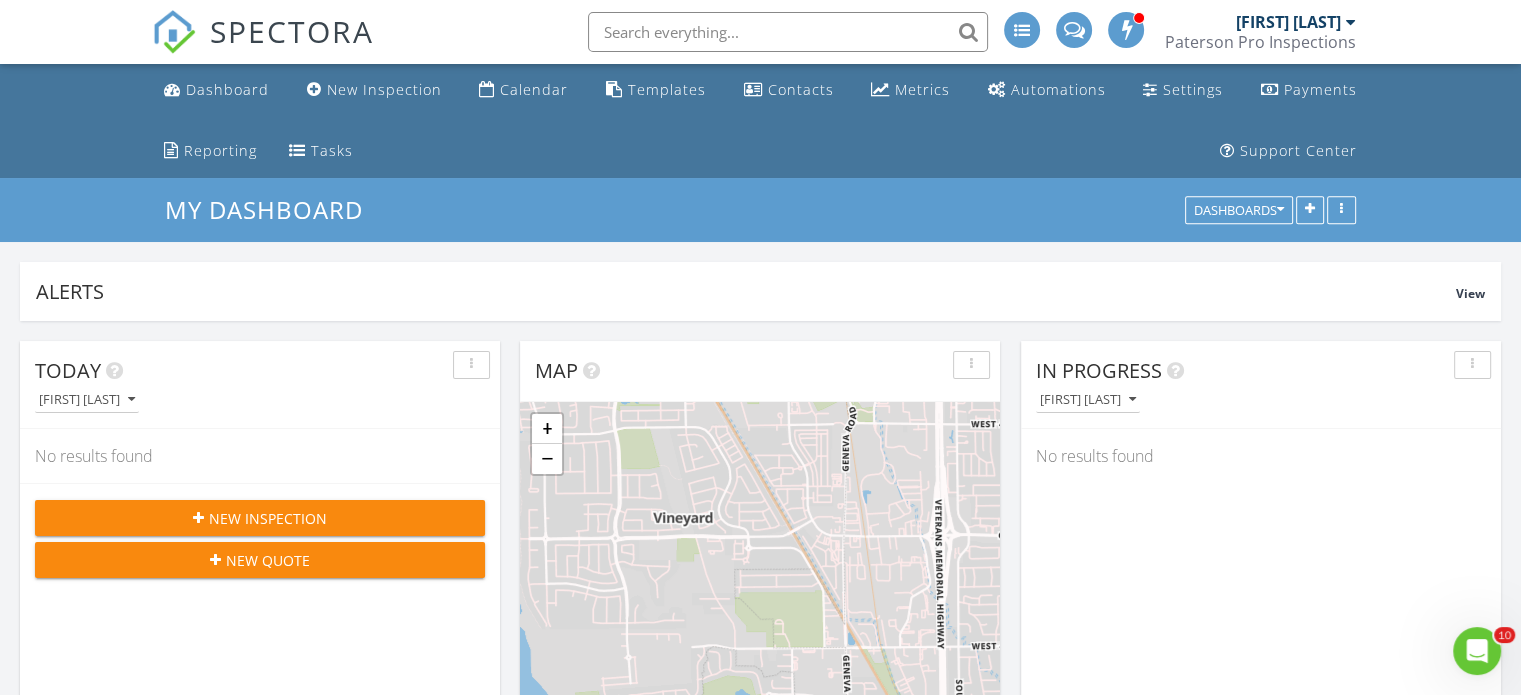 click on "New Inspection" at bounding box center [268, 518] 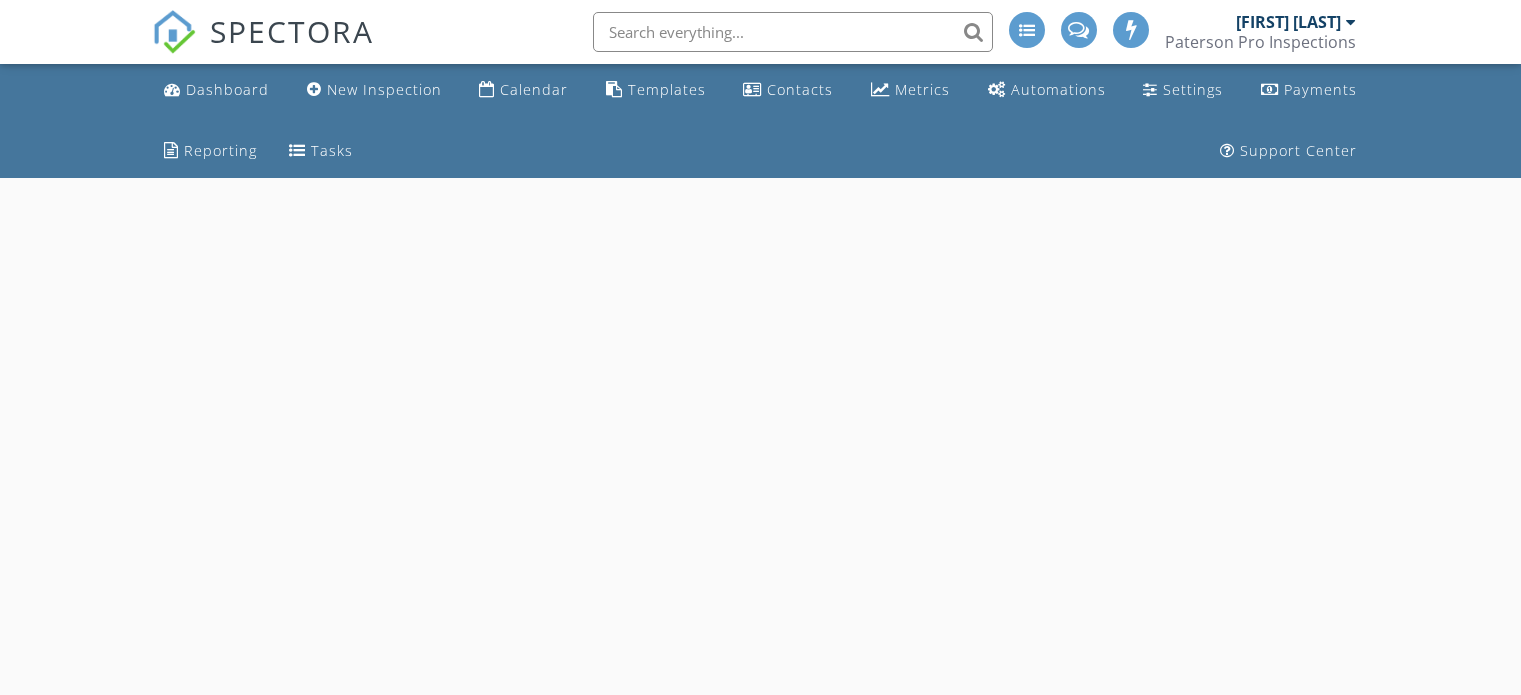 scroll, scrollTop: 0, scrollLeft: 0, axis: both 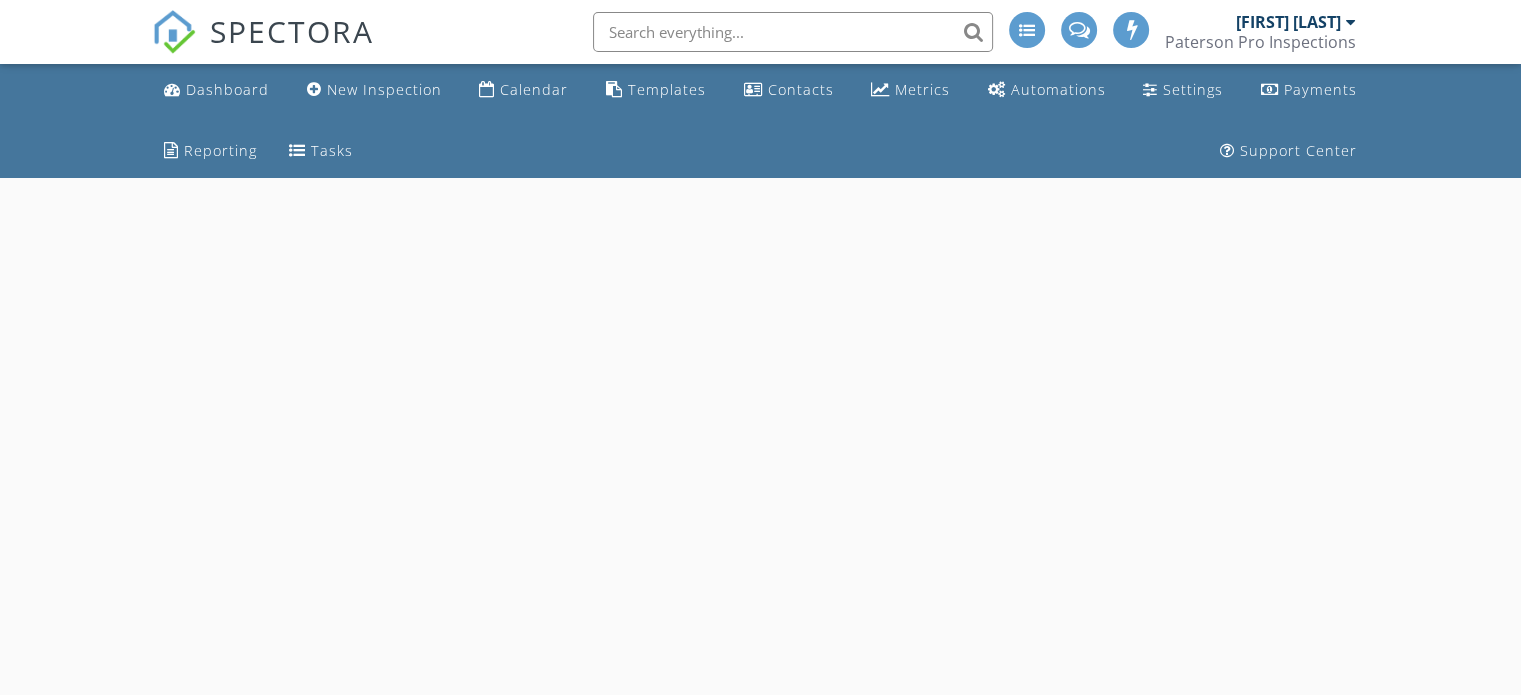 select on "7" 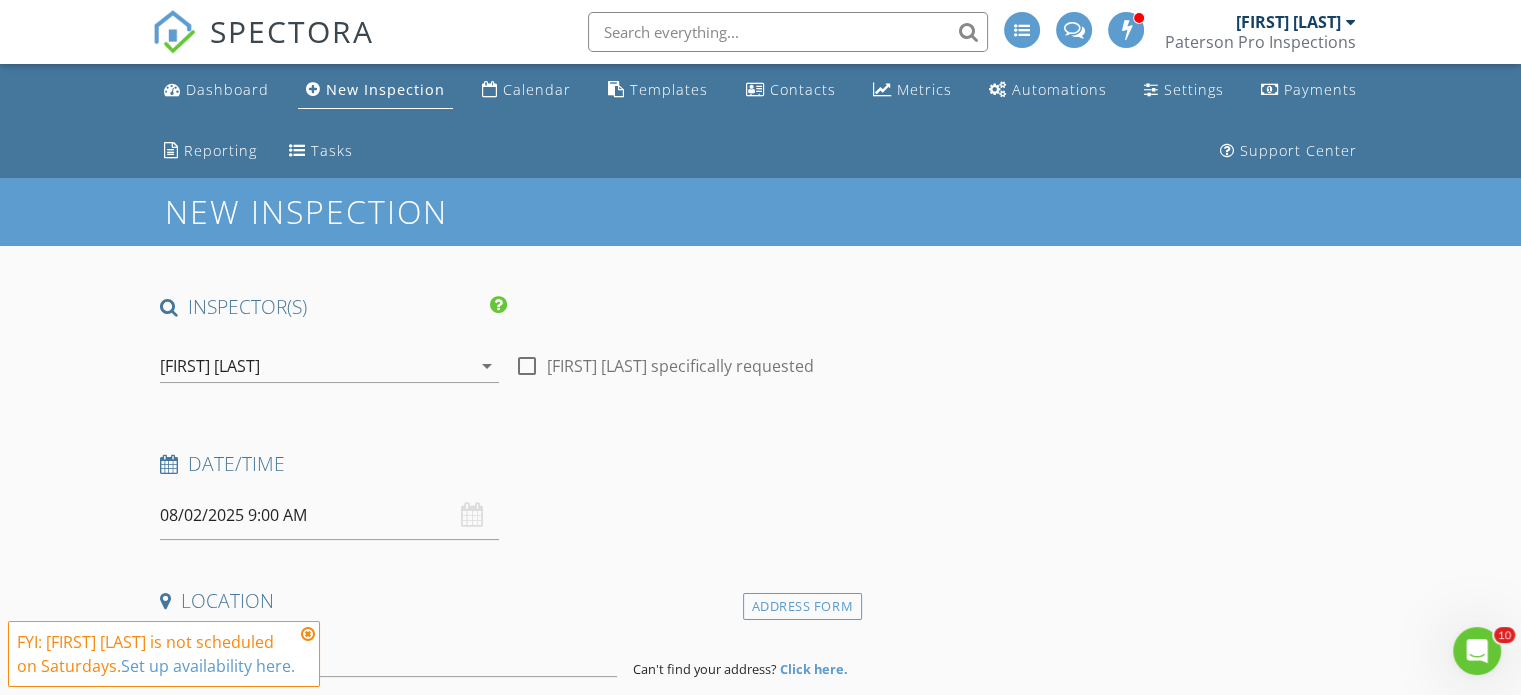 scroll, scrollTop: 0, scrollLeft: 0, axis: both 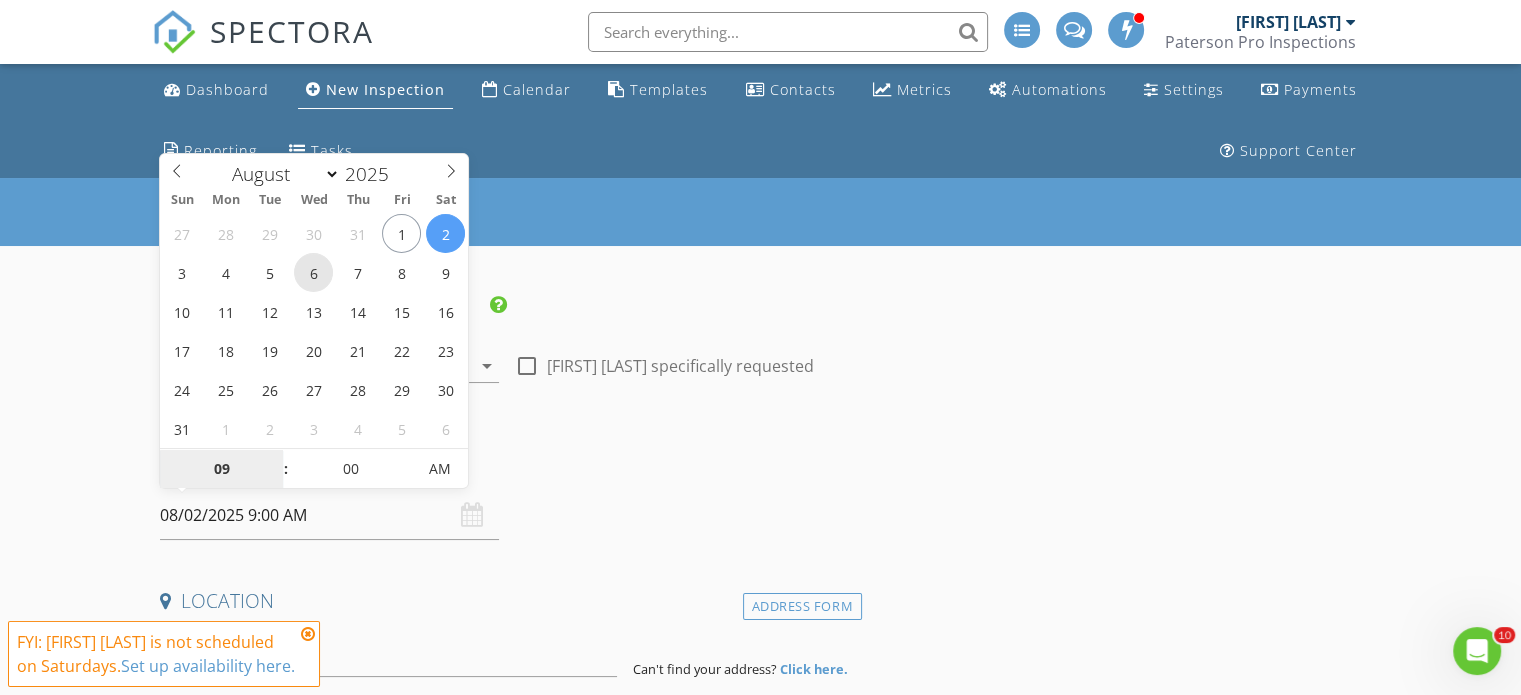 type on "08/06/2025 9:00 AM" 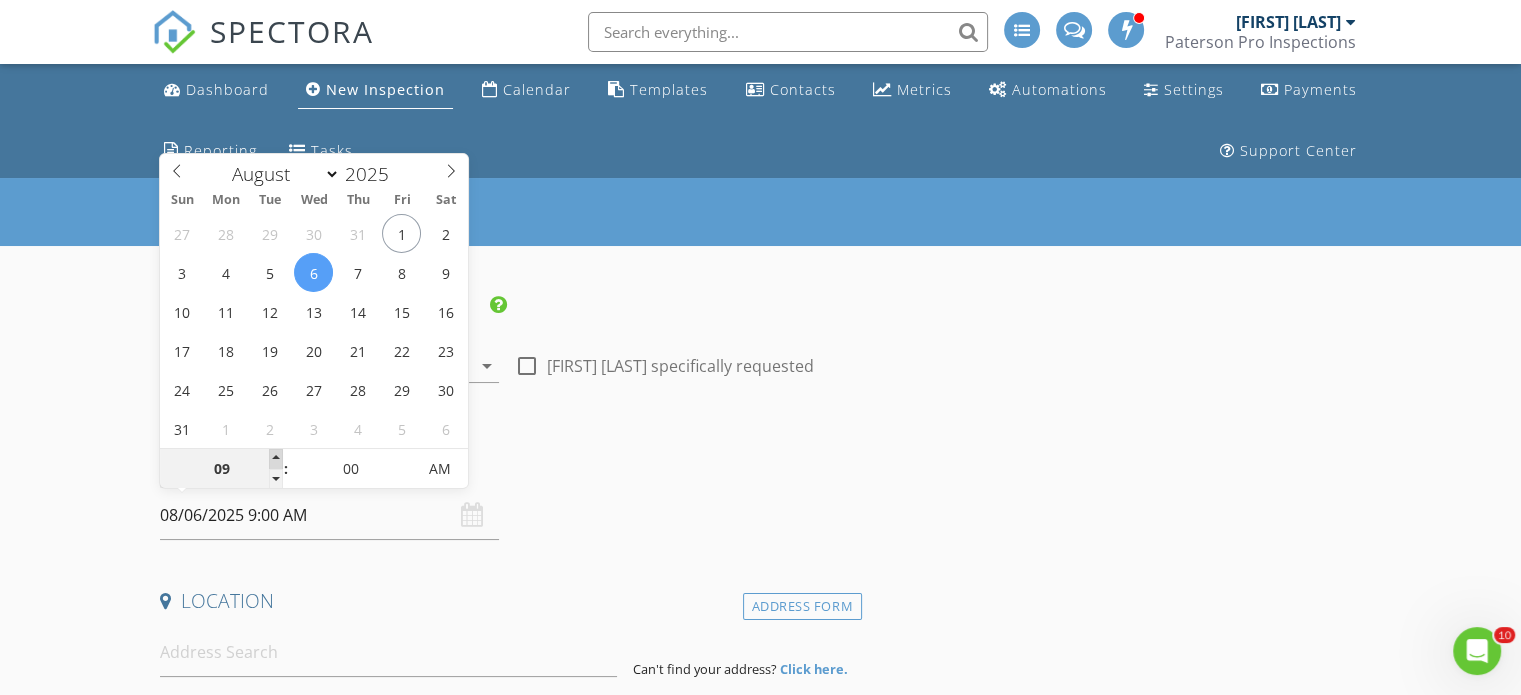 type on "10" 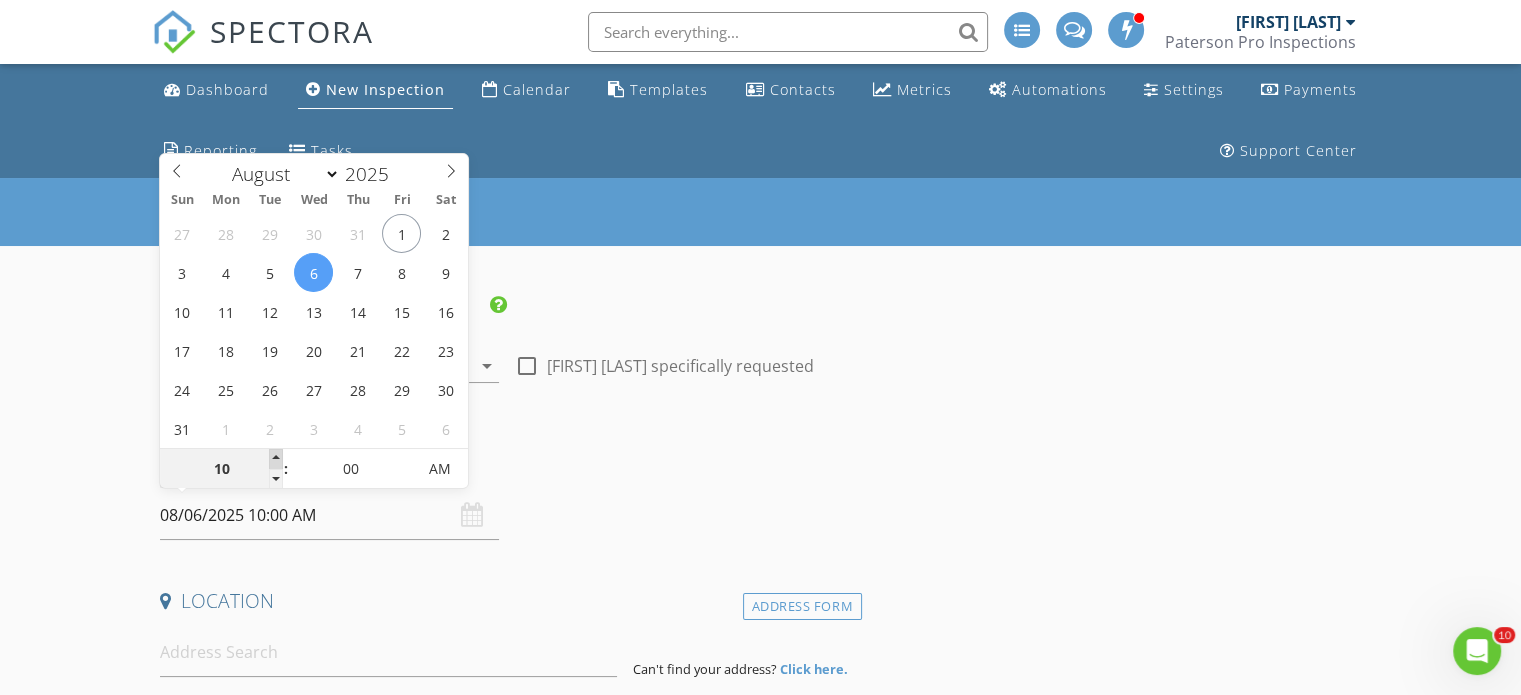 click at bounding box center (276, 459) 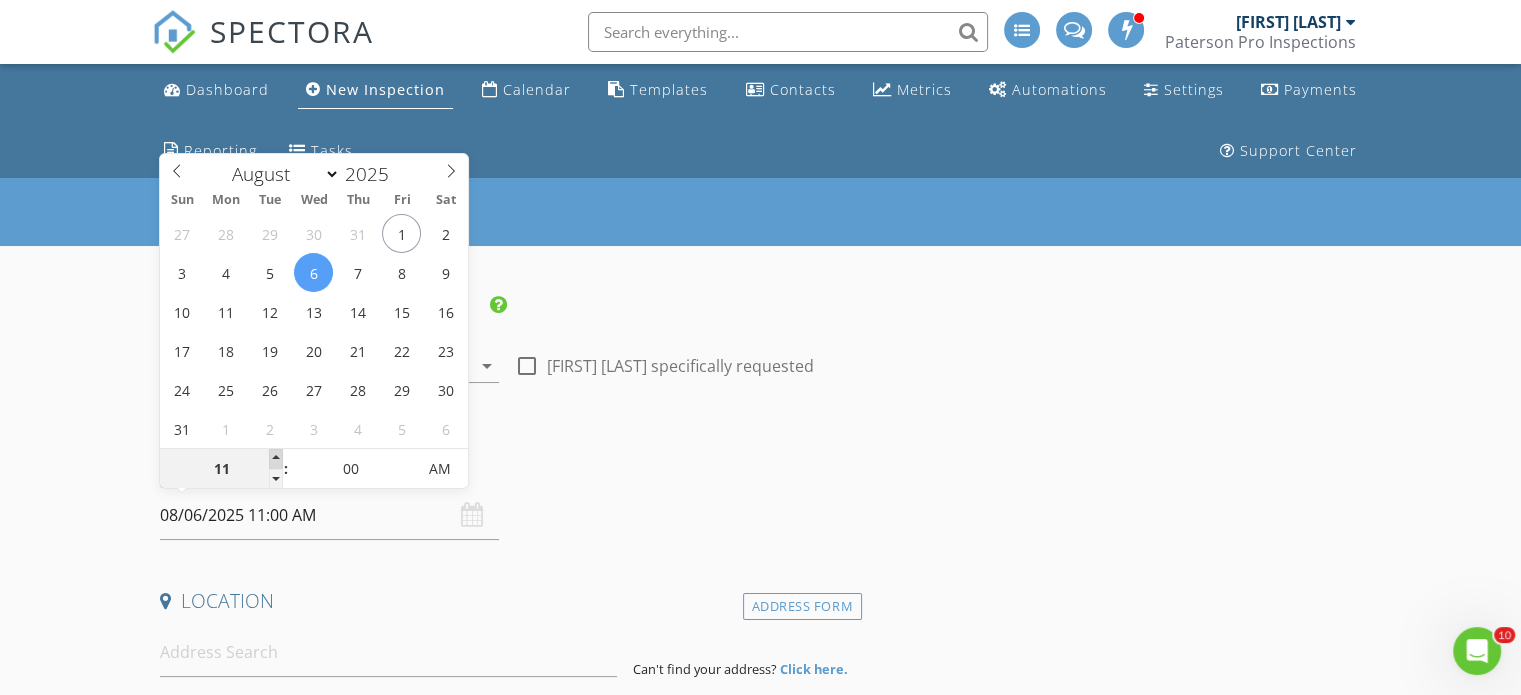 click at bounding box center [276, 459] 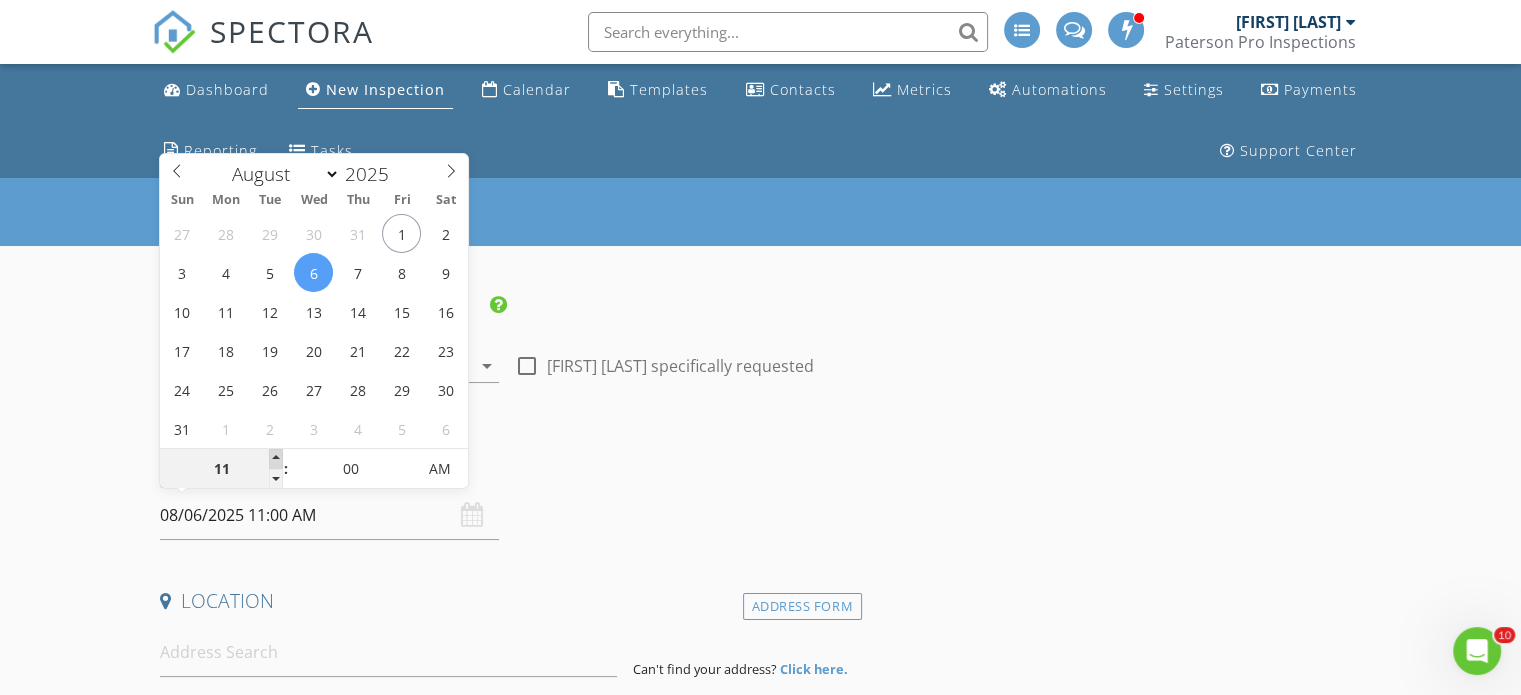 type on "12" 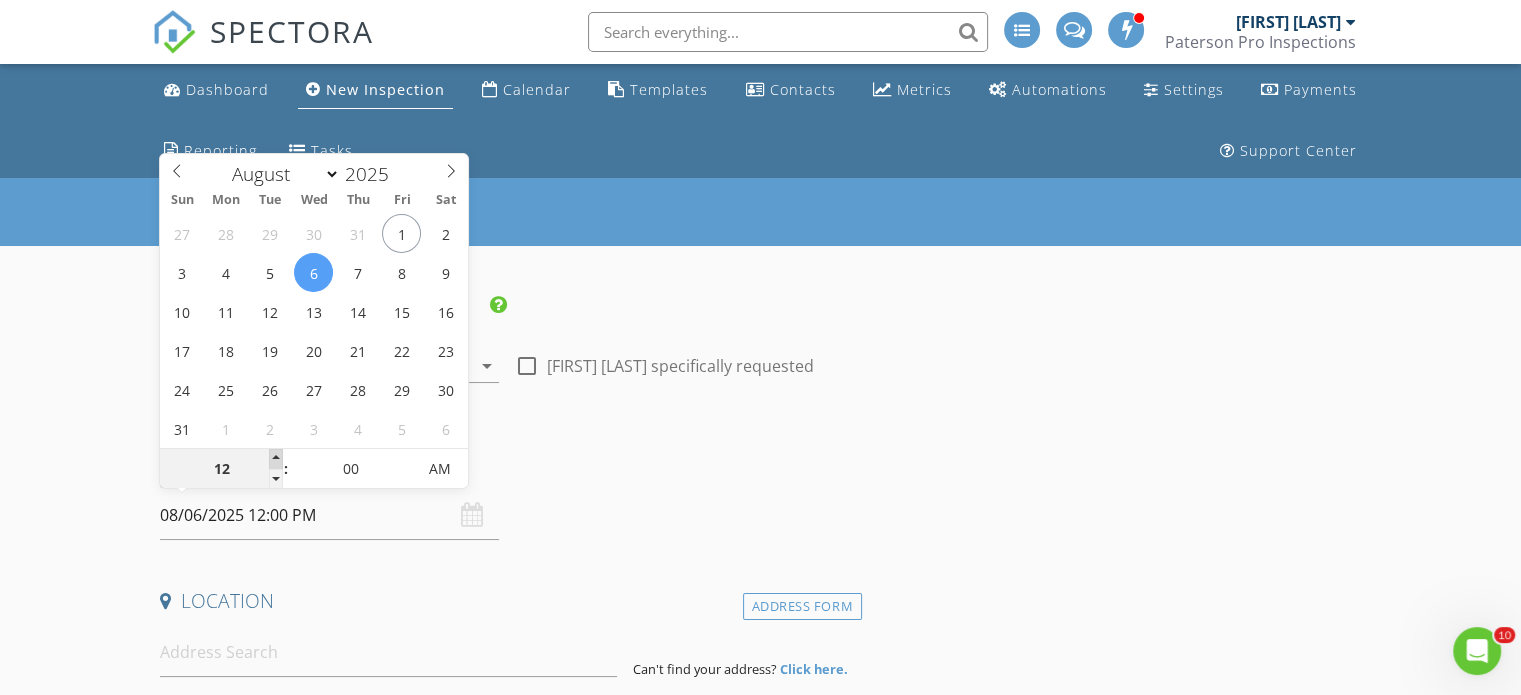 click at bounding box center (276, 459) 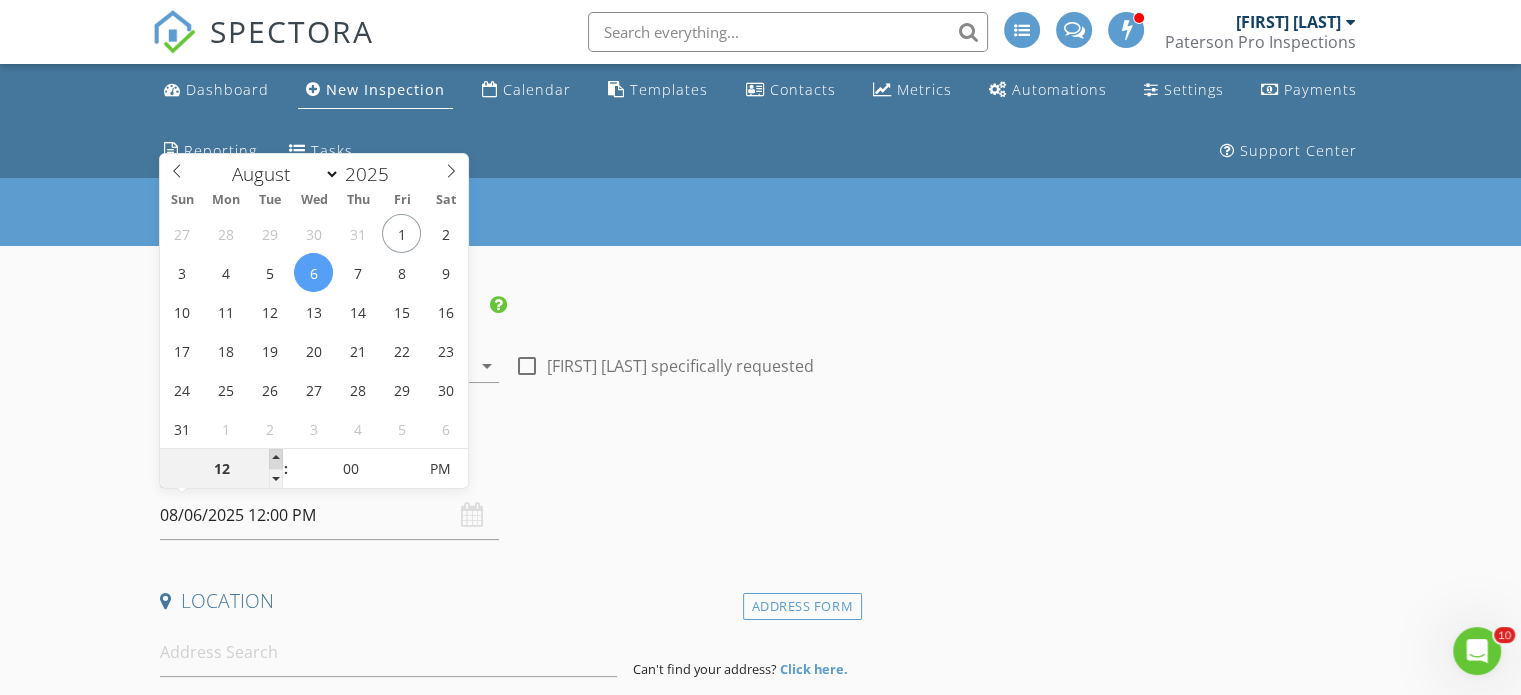 type on "01" 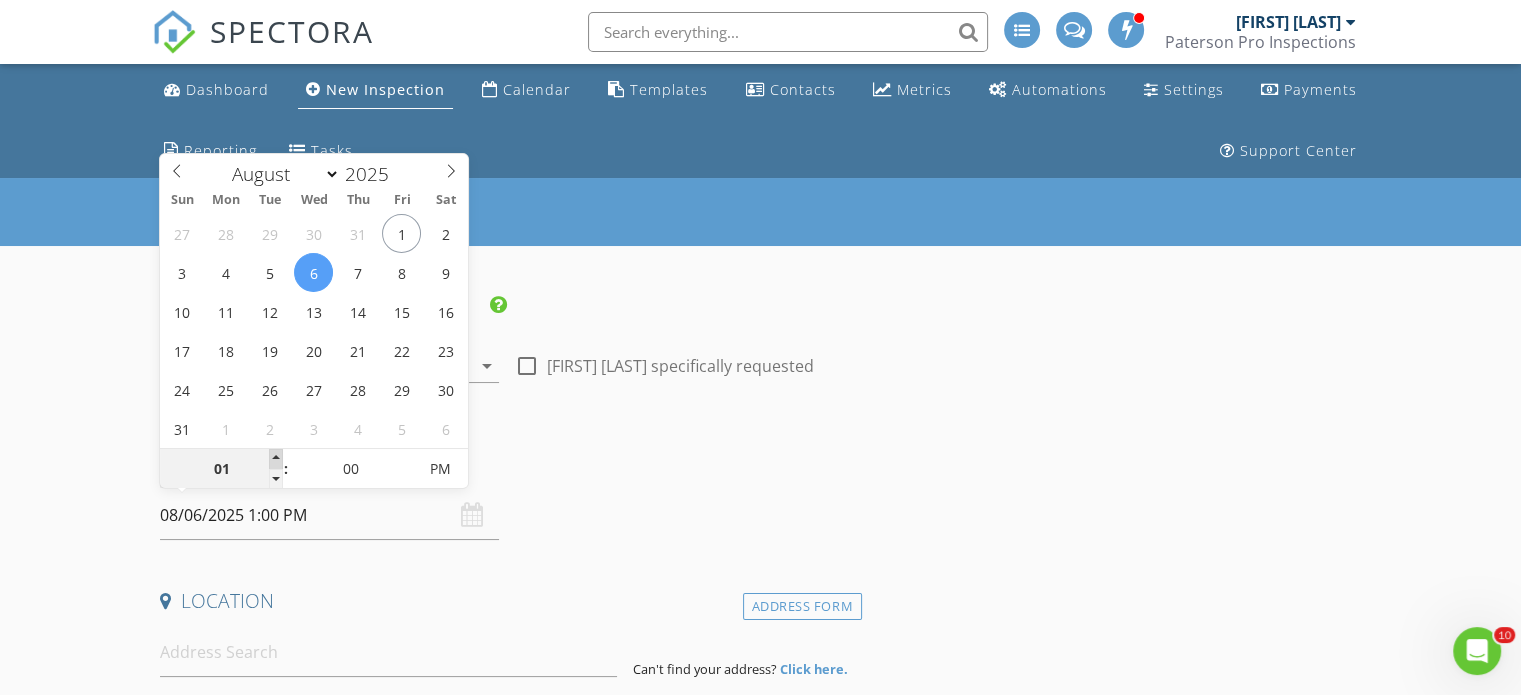 click at bounding box center [276, 459] 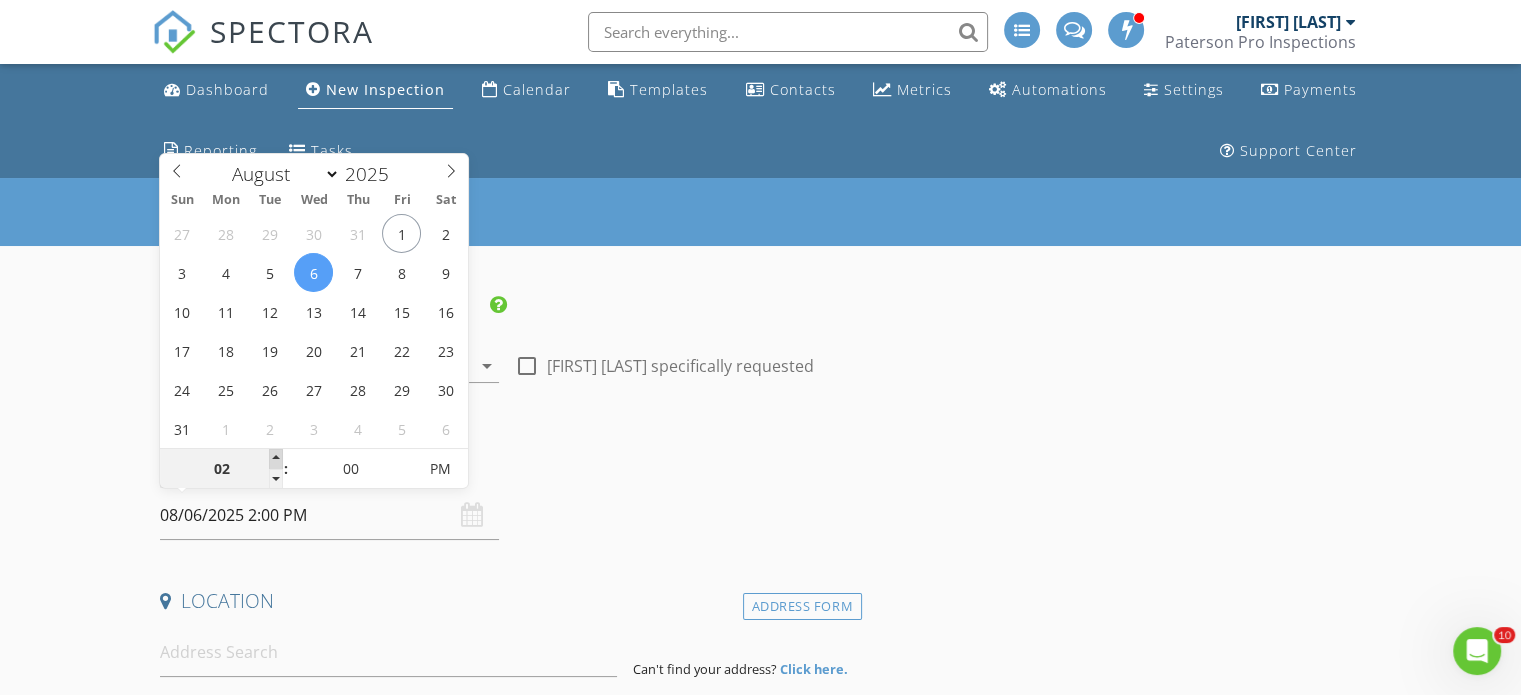 click at bounding box center (276, 459) 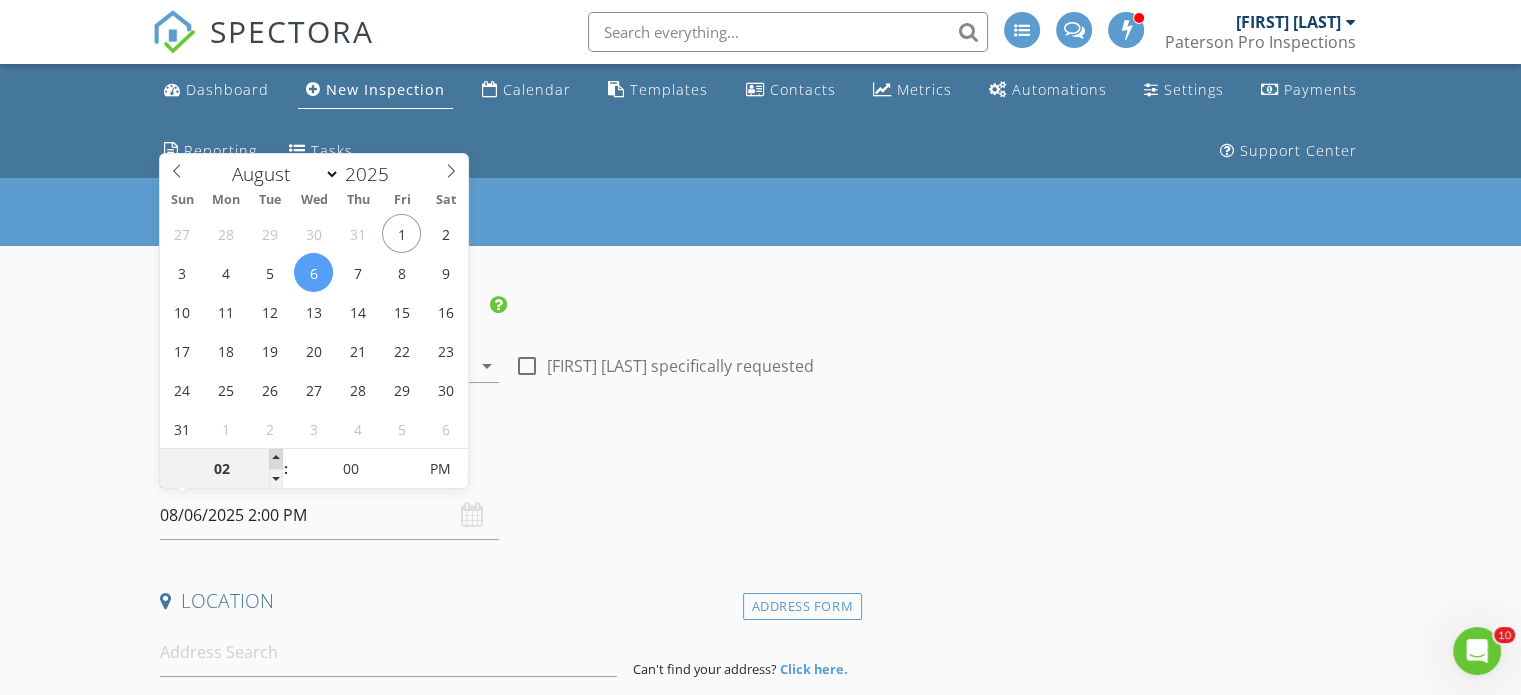 type on "03" 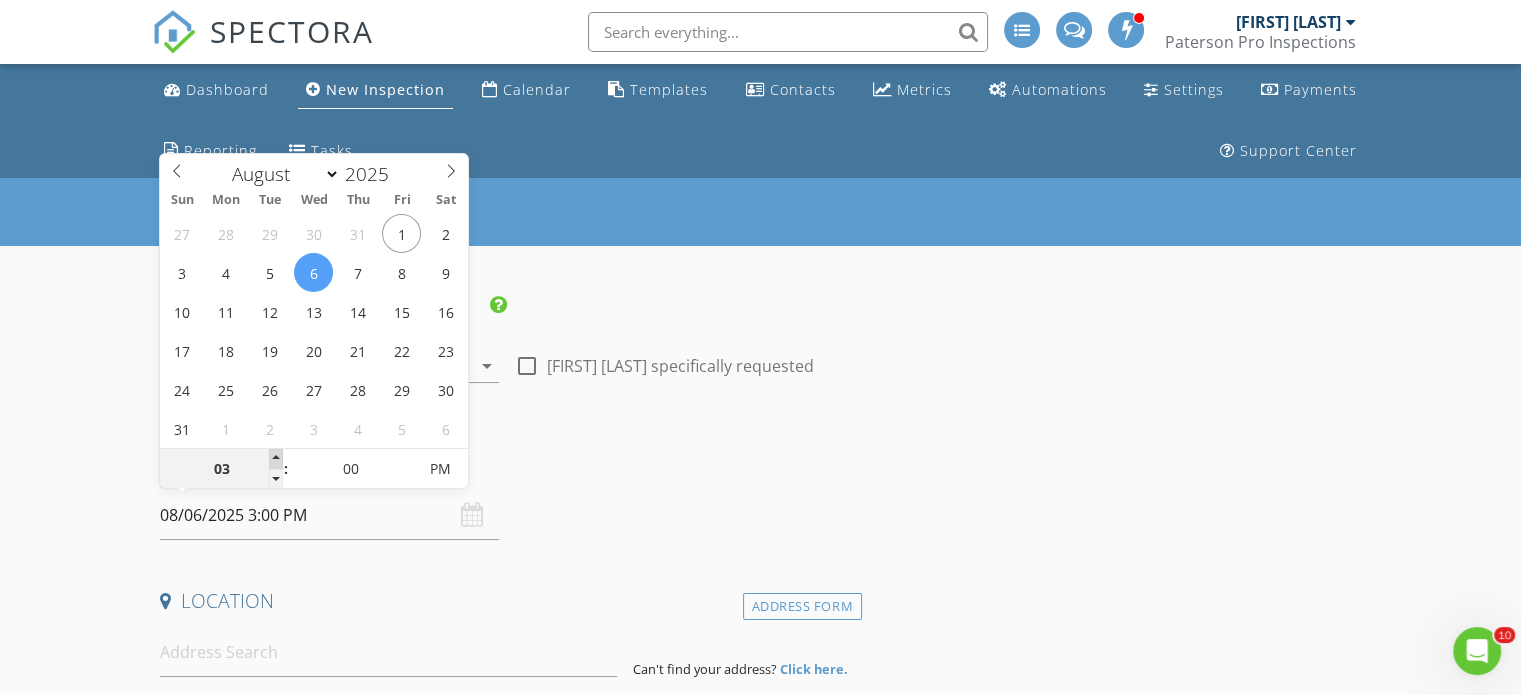 click at bounding box center (276, 459) 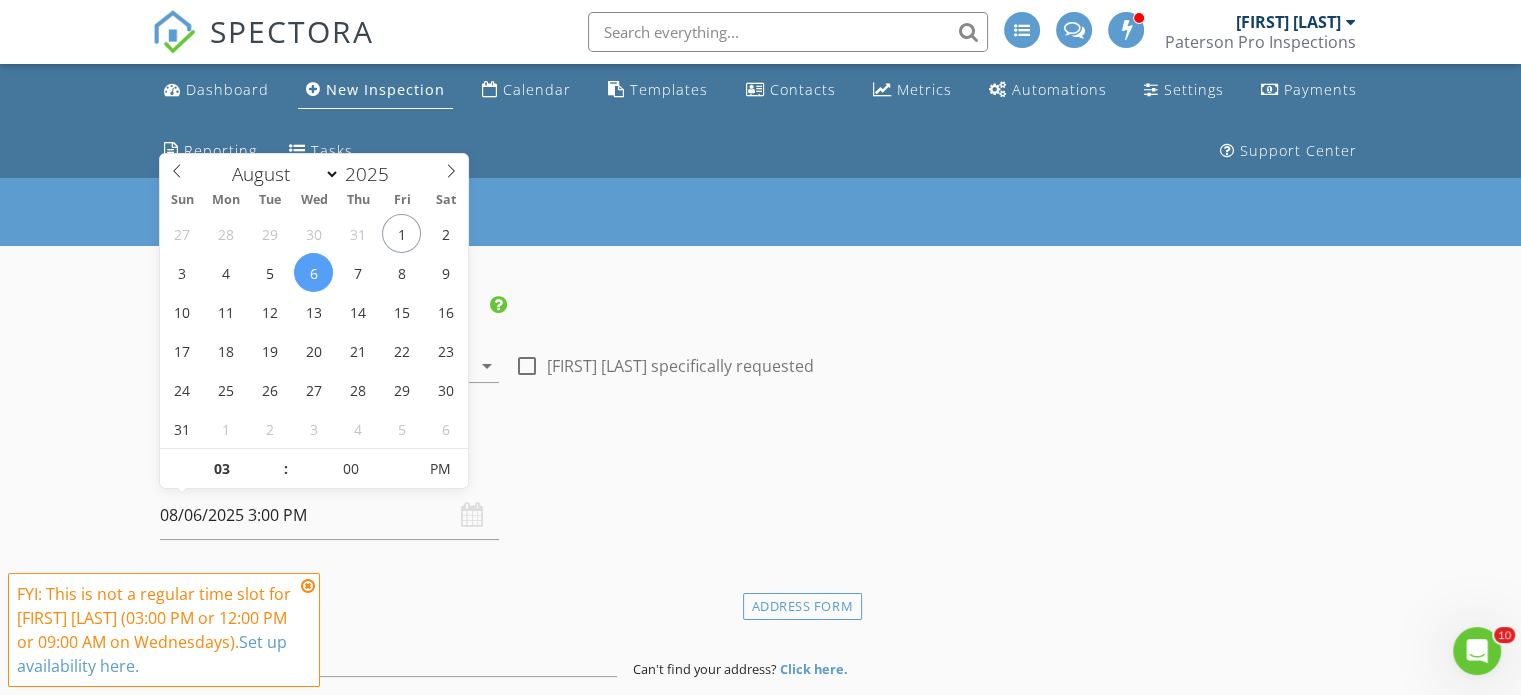 click on "New Inspection
INSPECTOR(S)
check_box   [FIRST] [LAST]   PRIMARY   [FIRST] [LAST] arrow_drop_down   check_box_outline_blank [FIRST] [LAST] specifically requested
Date/Time
08/06/2025 3:00 PM
Location
Address Form       Can't find your address?   Click here.
client
check_box Enable Client CC email for this inspection   Client Search     check_box_outline_blank Client is a Company/Organization     First Name [FIRST]   Last Name [LAST]   Email [EMAIL]   CC Email [EMAIL]   Phone [PHONE]         Tags         Notes   Private Notes
ADDITIONAL client
SERVICES
check_box_outline_blank   Residential Inspection   check_box_outline_blank   Pro+   check_box_outline_blank   Radon Test   Radon Only check_box_outline_blank   Termite Inspection   Home inspection including woods destroying organisms.        2nd Meth Test" at bounding box center (760, 1838) 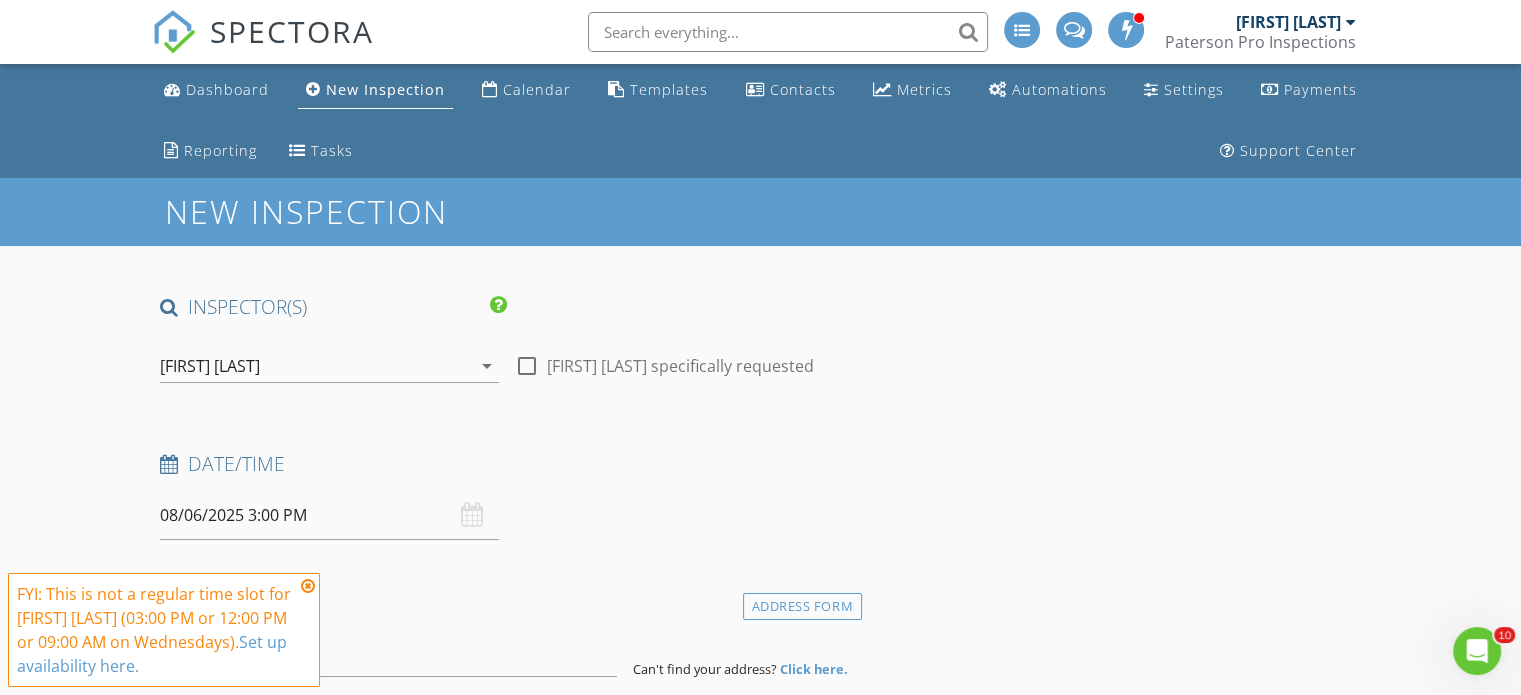 click at bounding box center [308, 586] 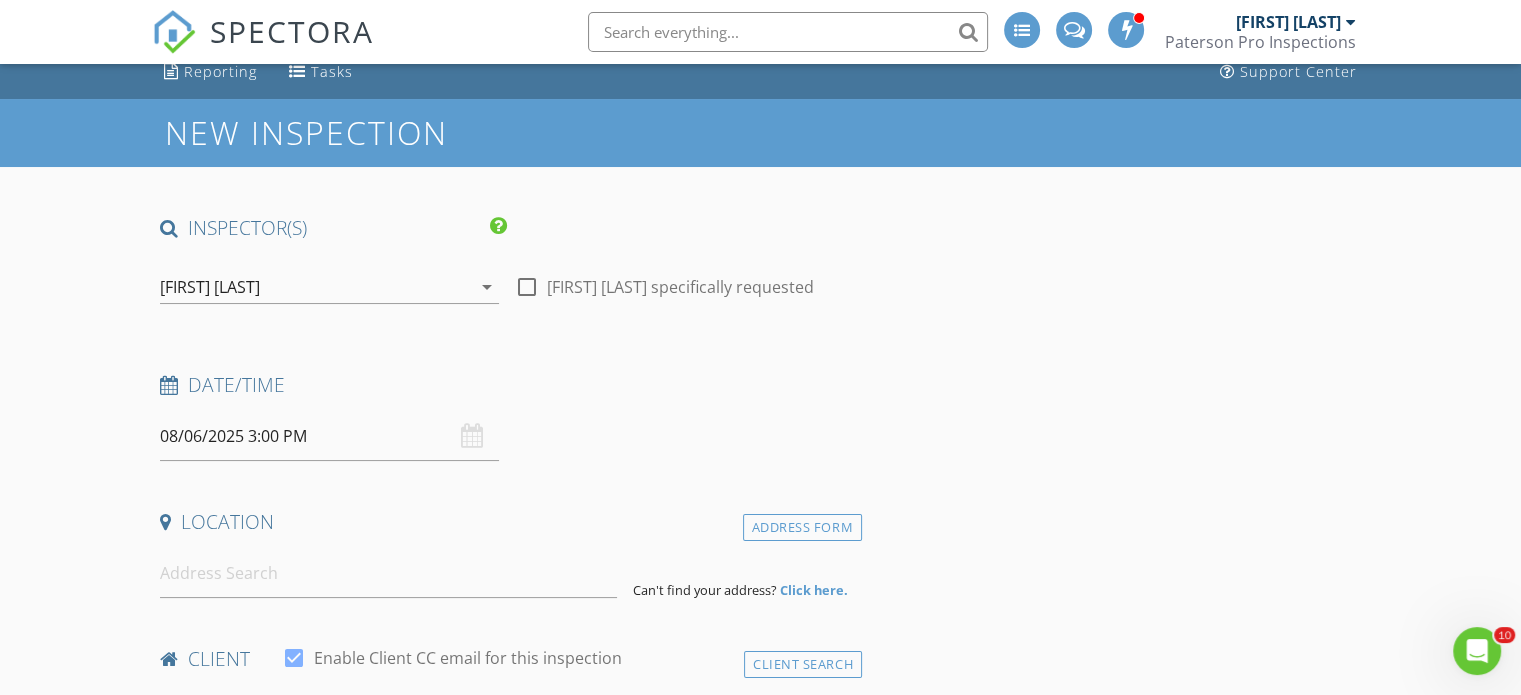 scroll, scrollTop: 116, scrollLeft: 0, axis: vertical 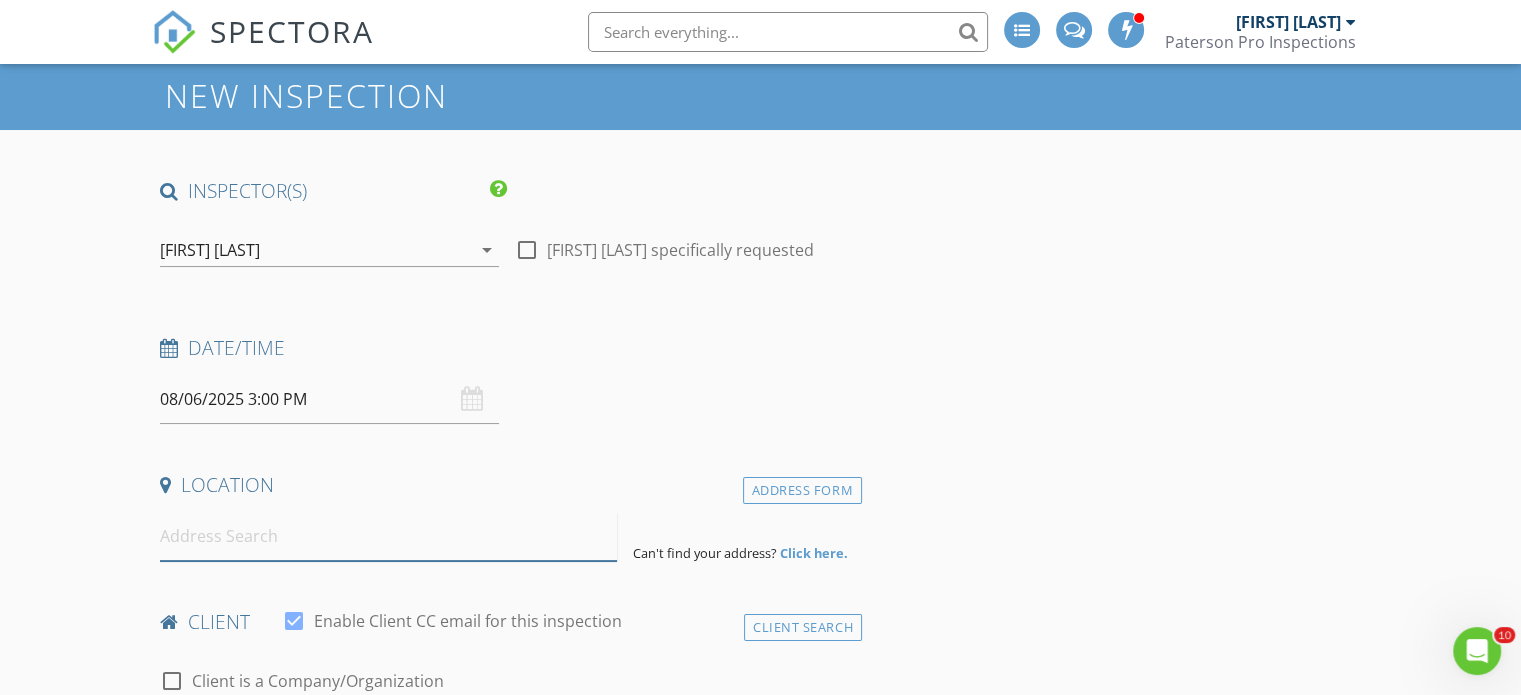 click at bounding box center [388, 536] 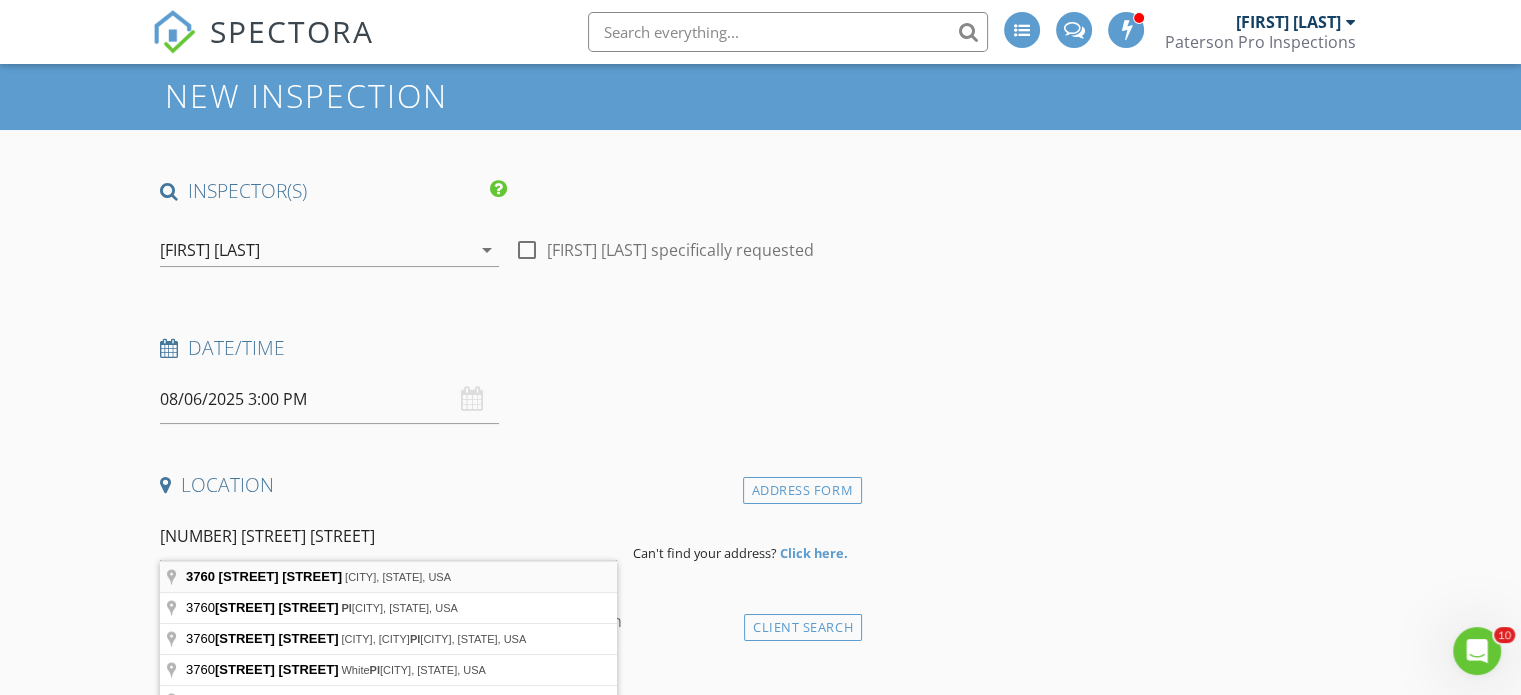 type on "[NUMBER] [STREET] [STREET], [CITY], [STATE], USA" 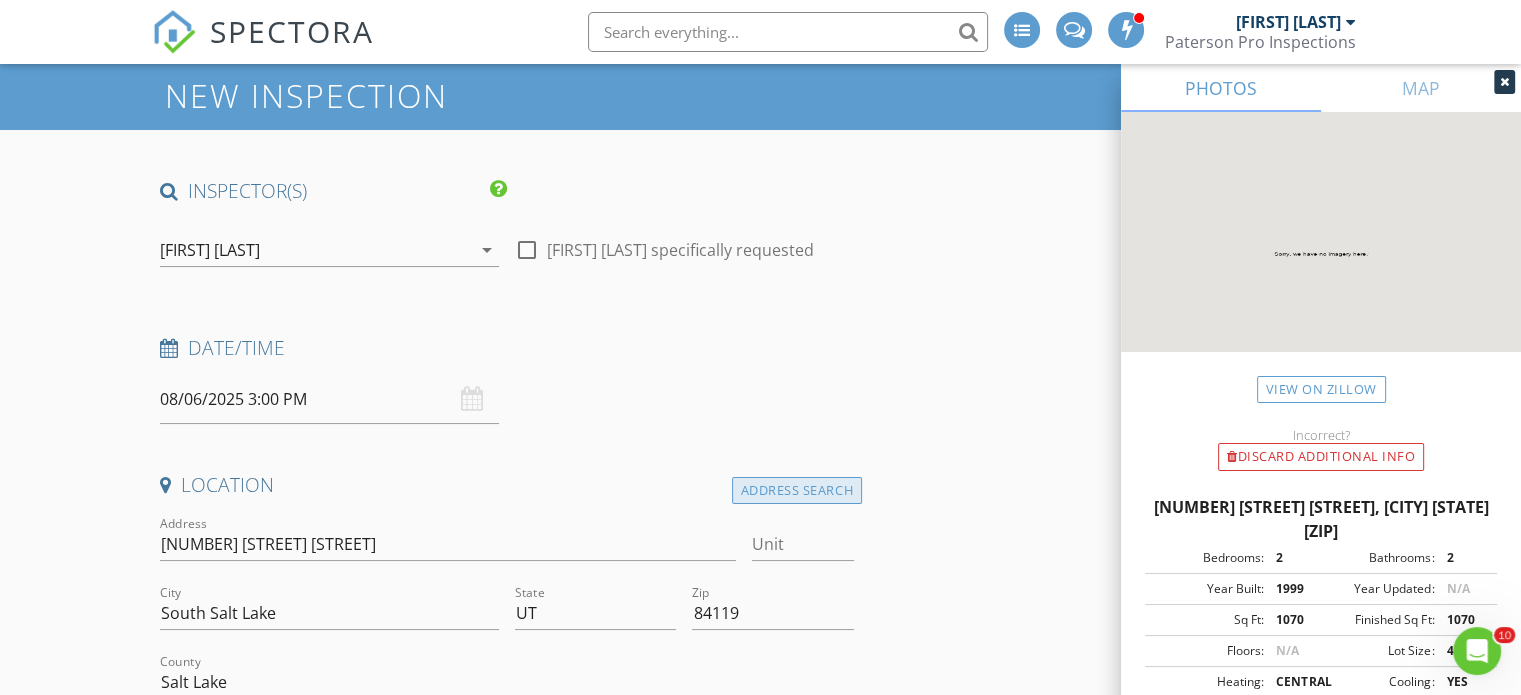 click on "Address Search" at bounding box center [797, 490] 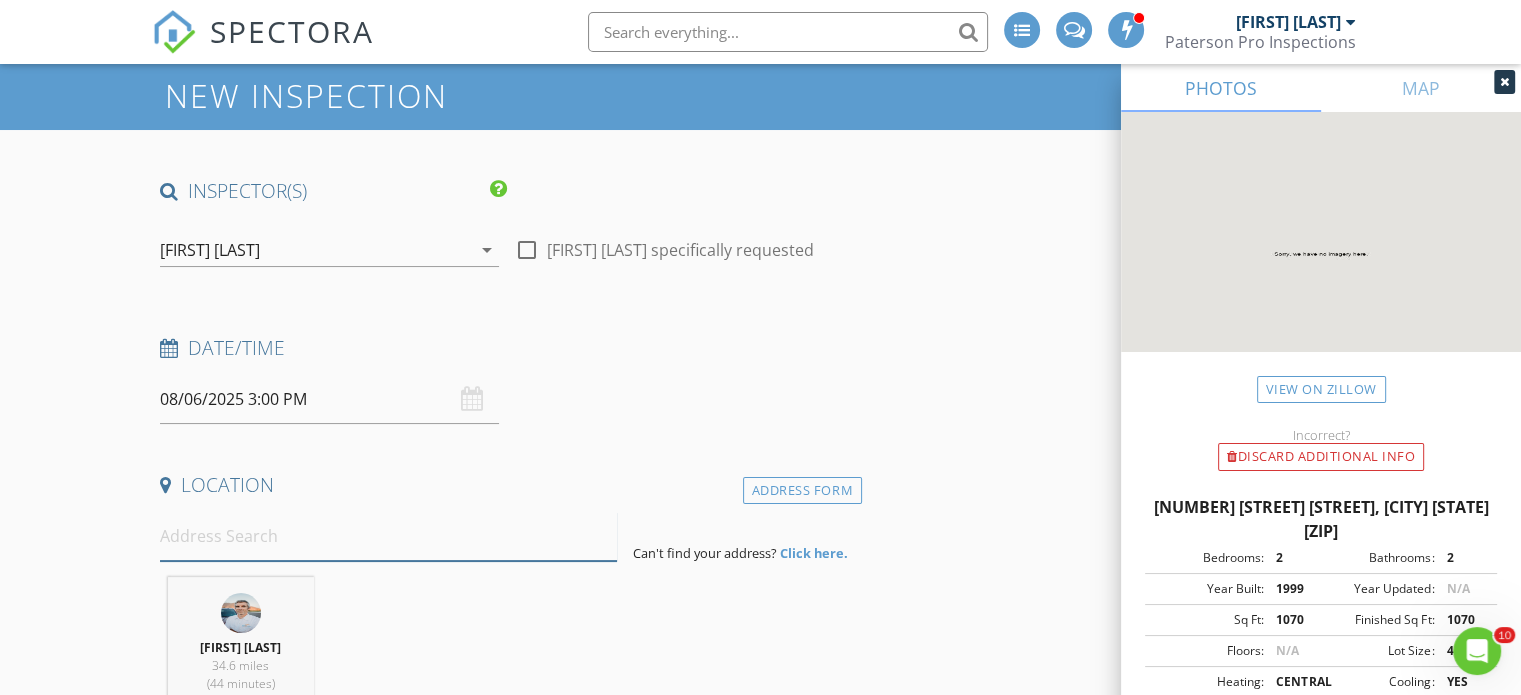 click at bounding box center [388, 536] 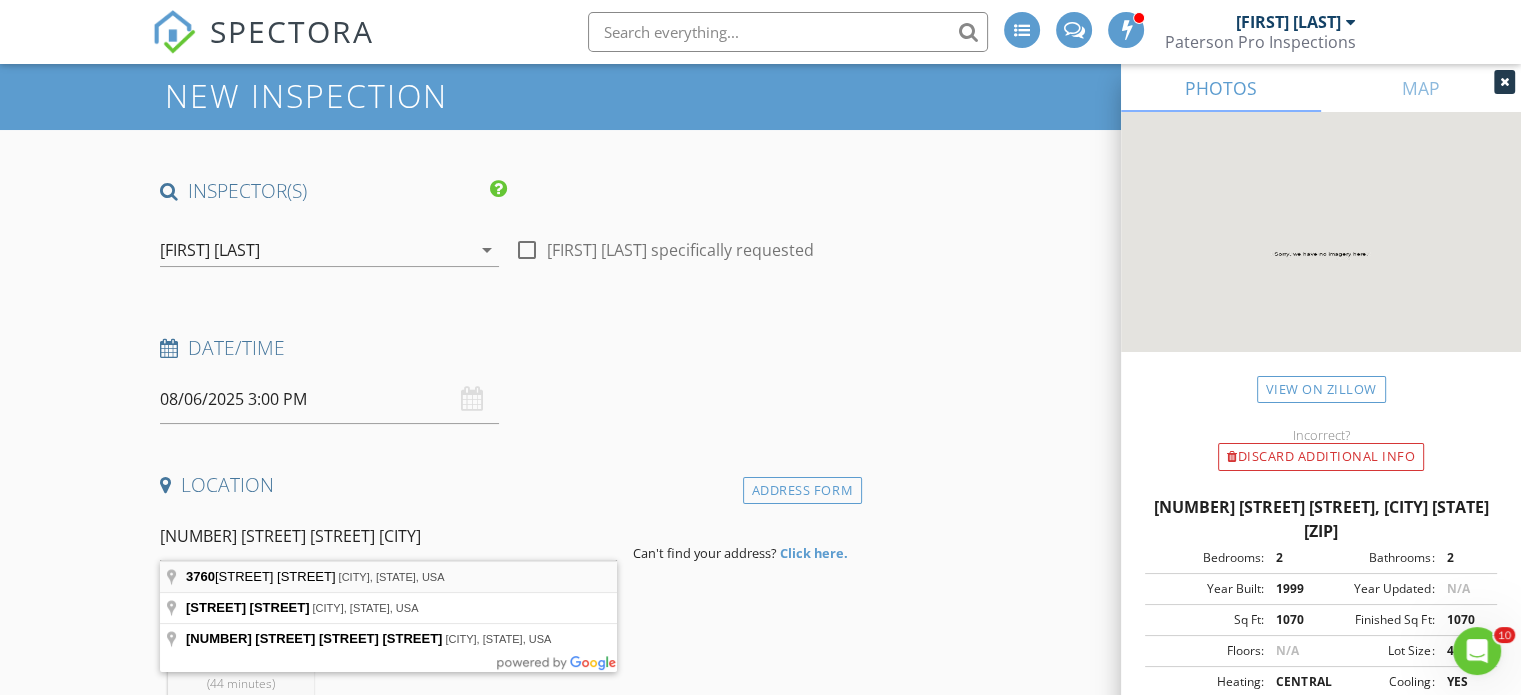type on "[NUMBER] [STREET] [STREET], [CITY], [STATE], USA" 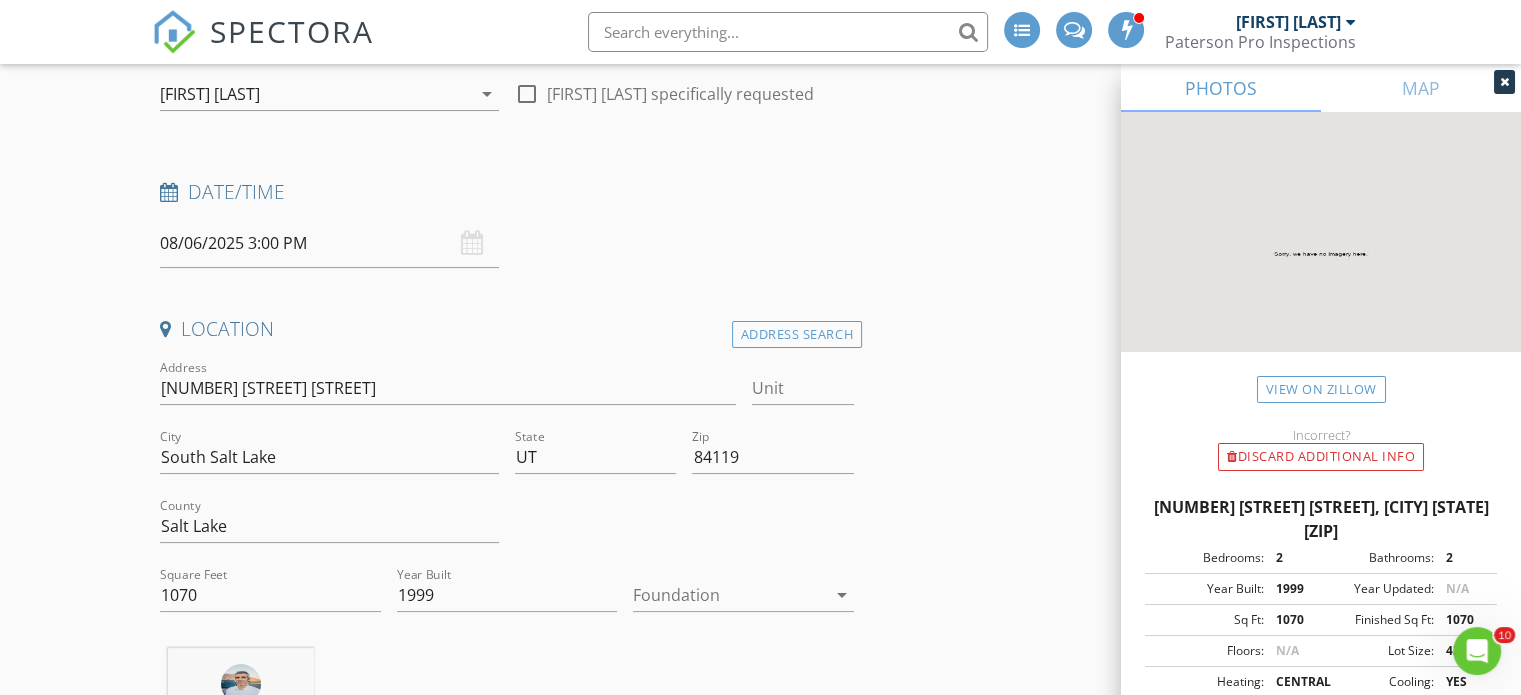 scroll, scrollTop: 282, scrollLeft: 0, axis: vertical 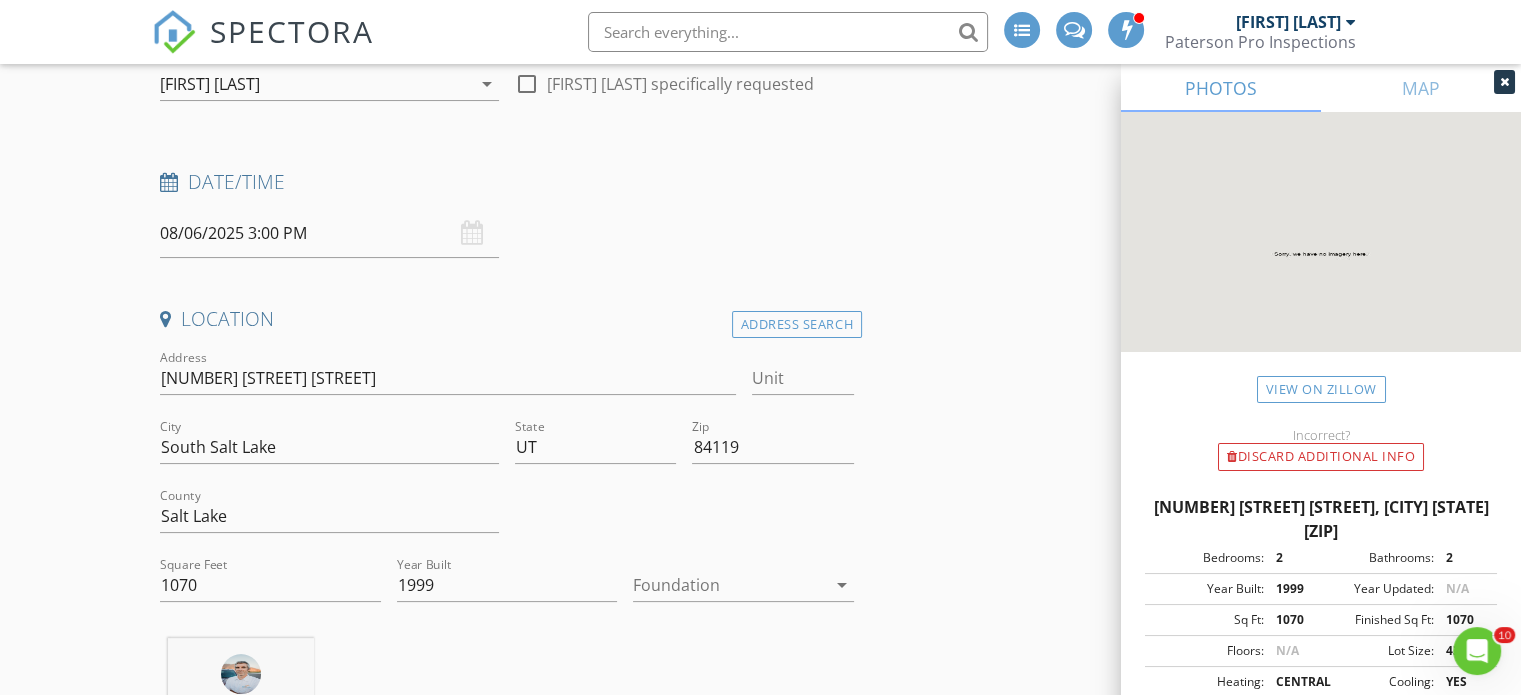 click at bounding box center [729, 585] 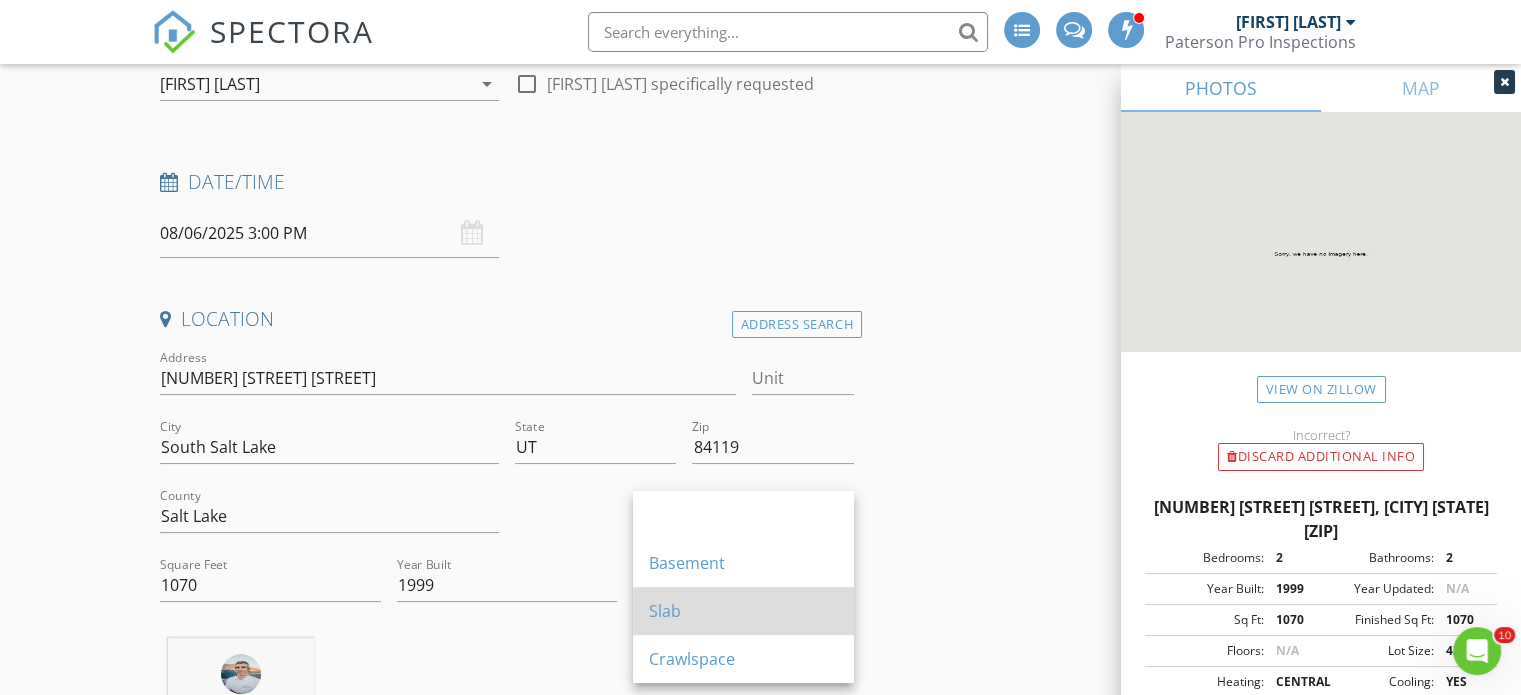 click on "Slab" at bounding box center (743, 611) 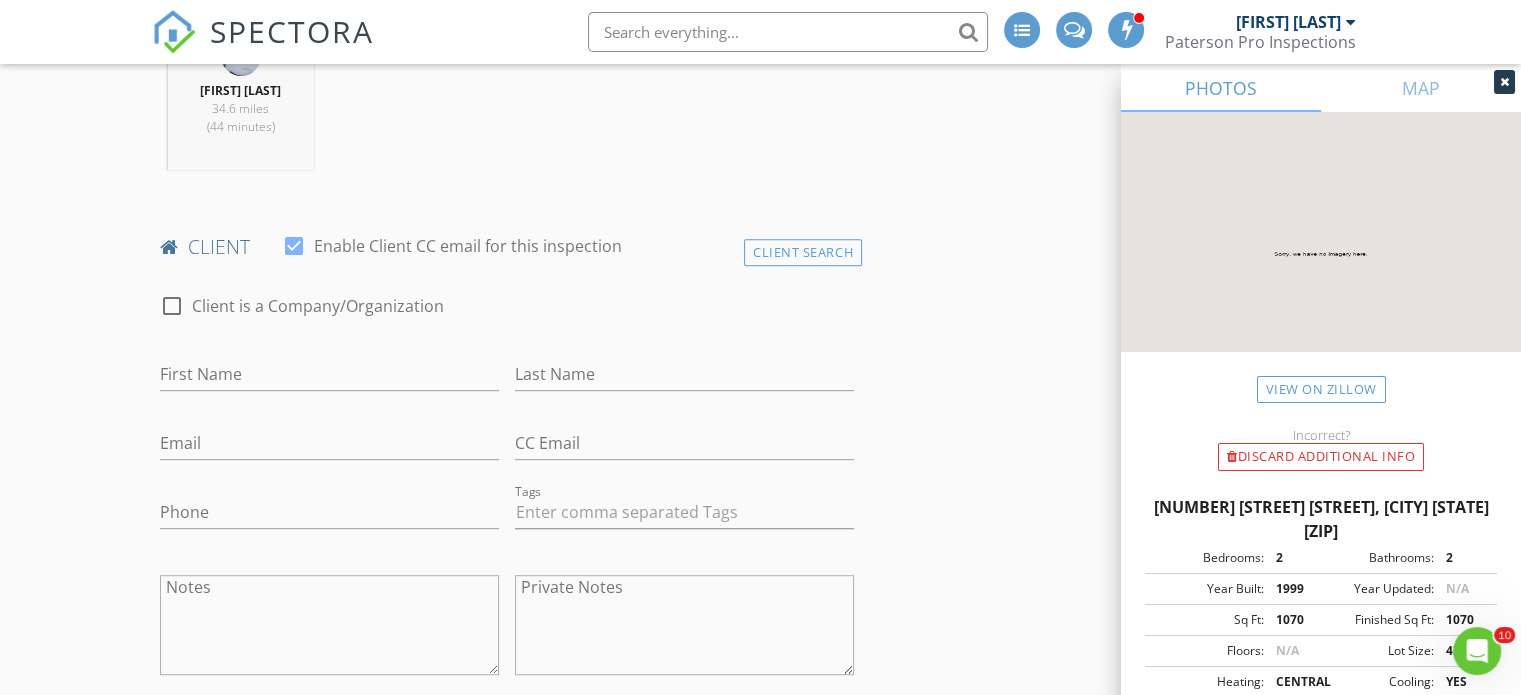 scroll, scrollTop: 902, scrollLeft: 0, axis: vertical 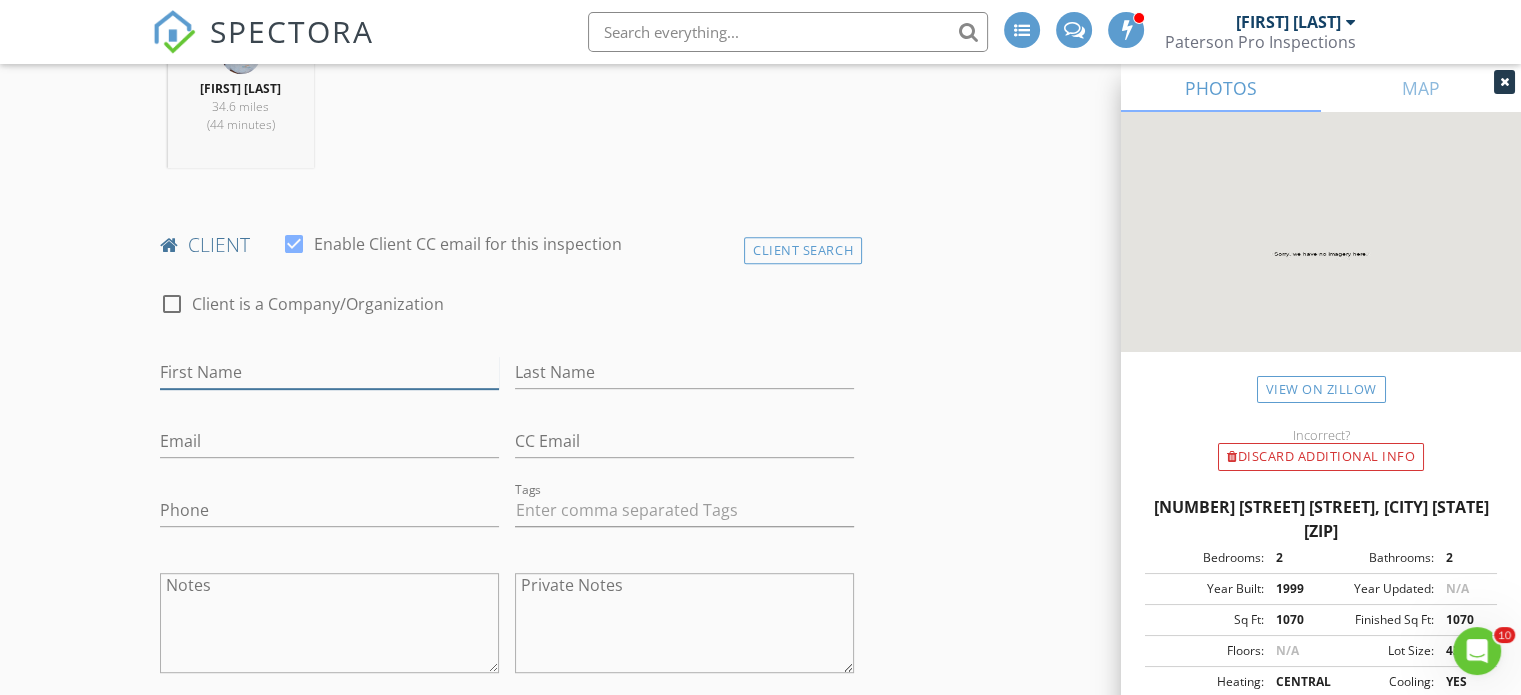 click on "First Name" at bounding box center [329, 372] 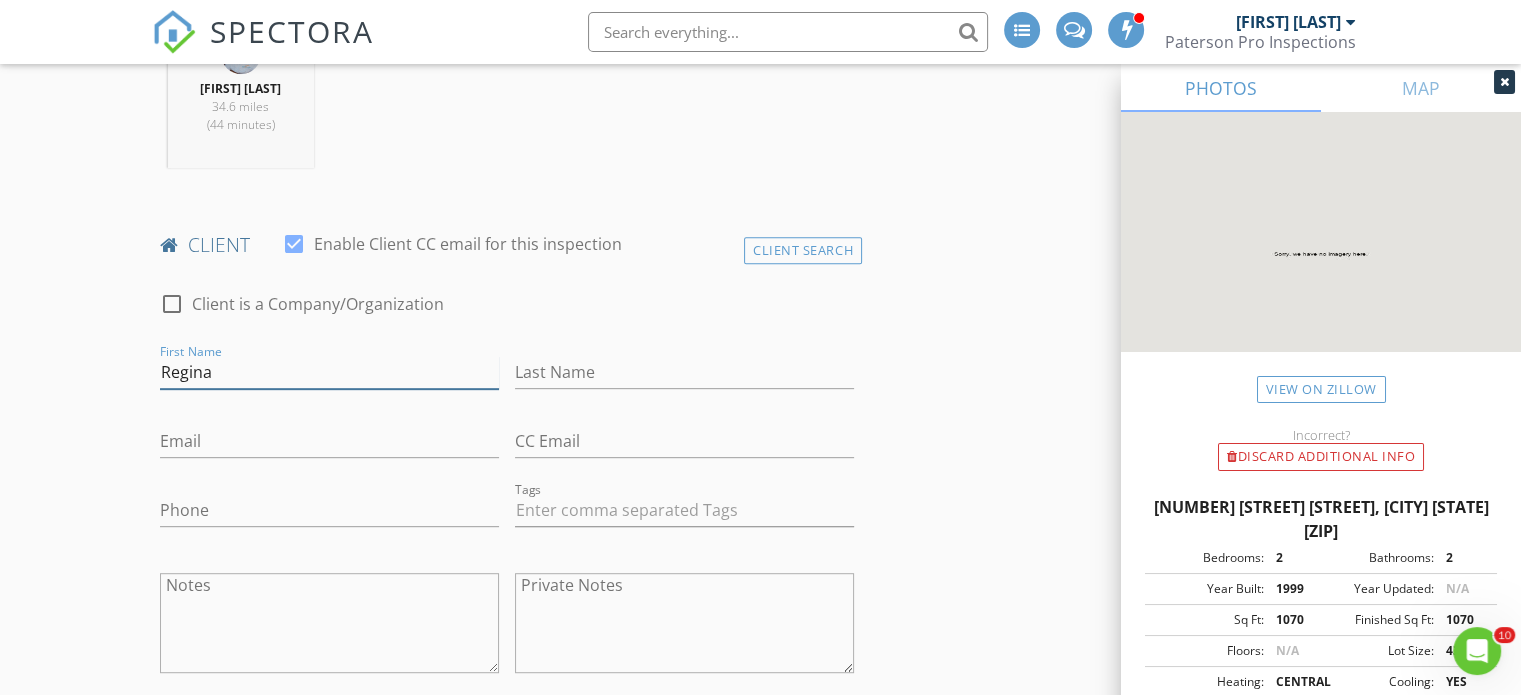 type on "Regina" 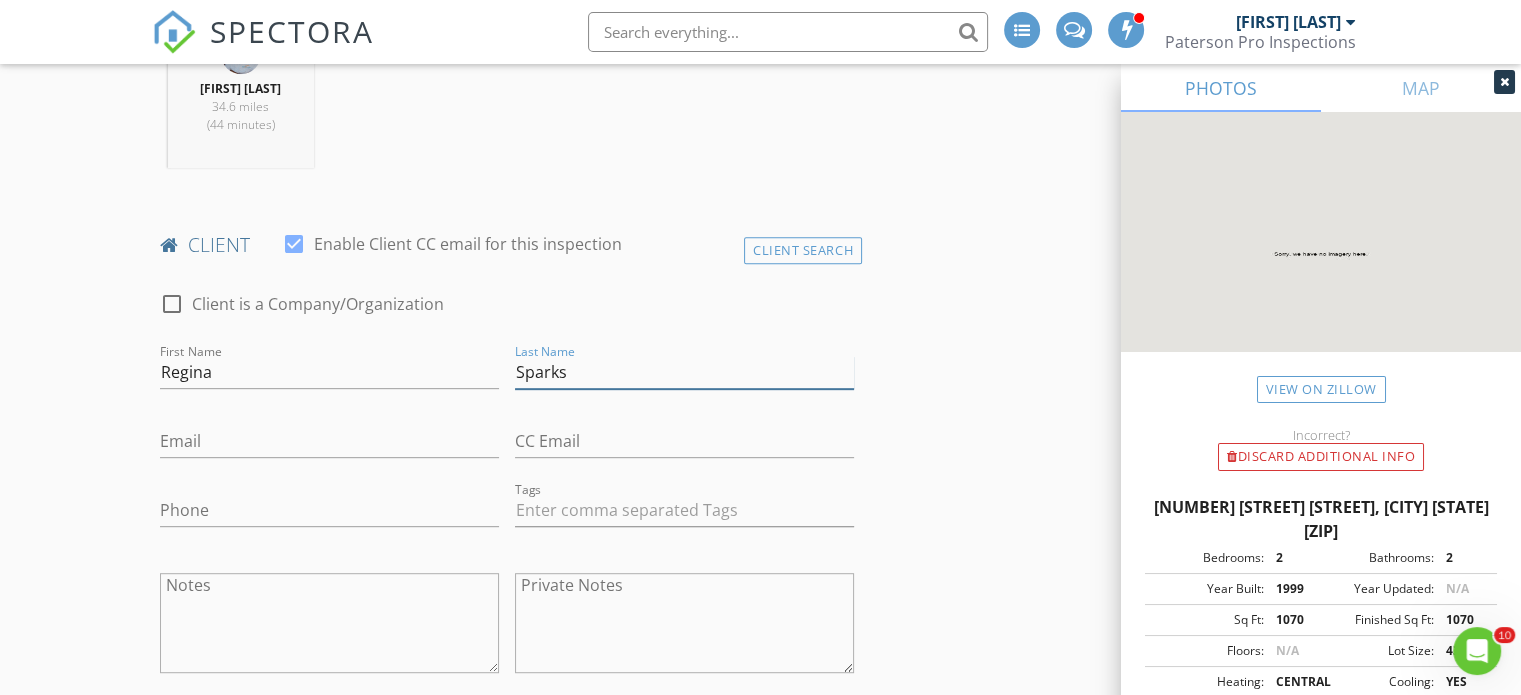 type on "Sparks" 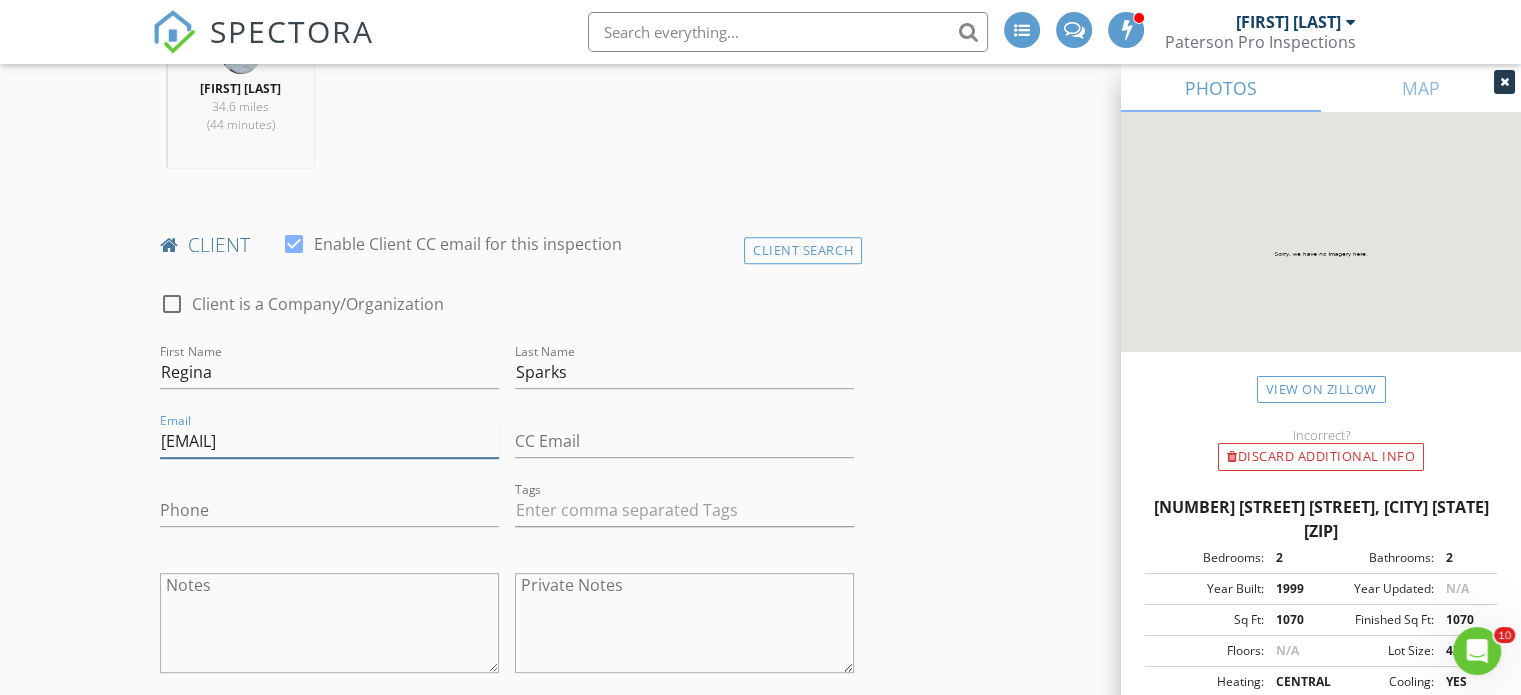 type on "[EMAIL]" 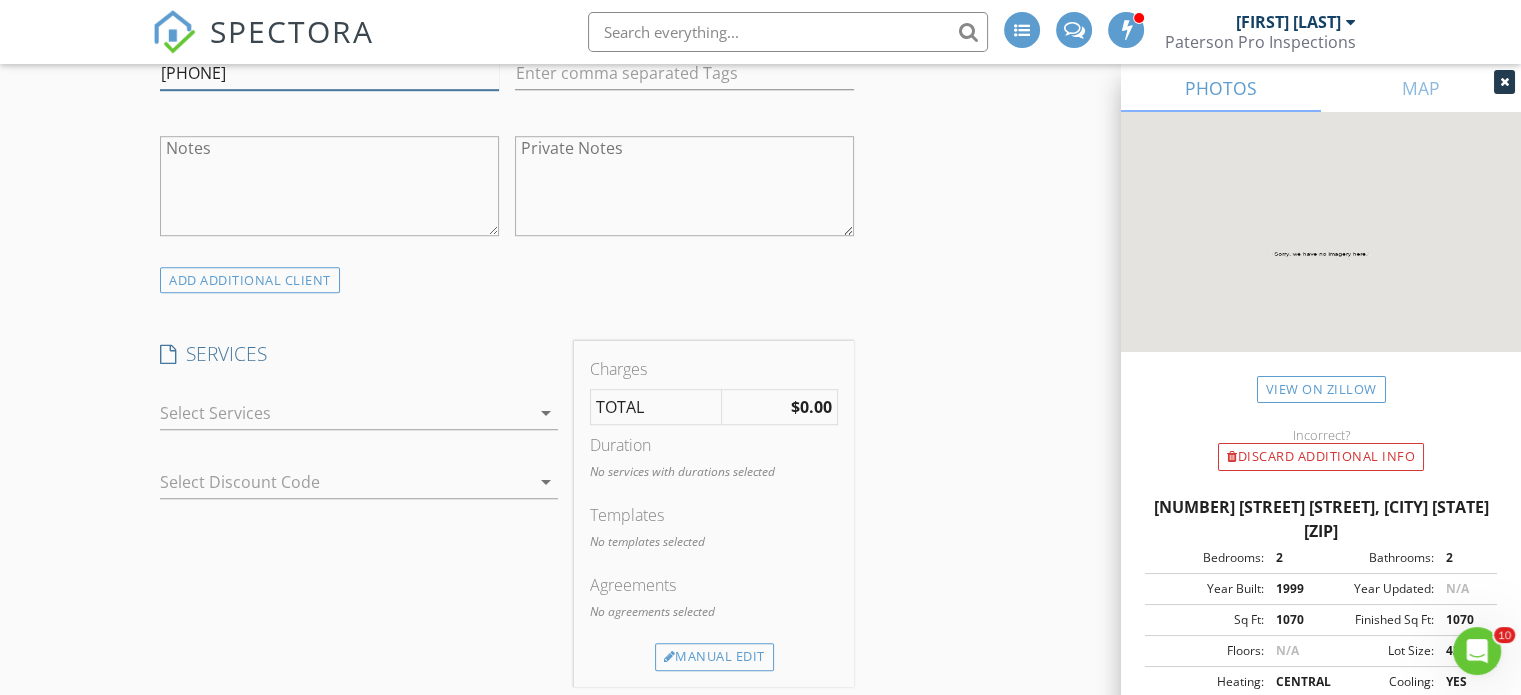 scroll, scrollTop: 1348, scrollLeft: 0, axis: vertical 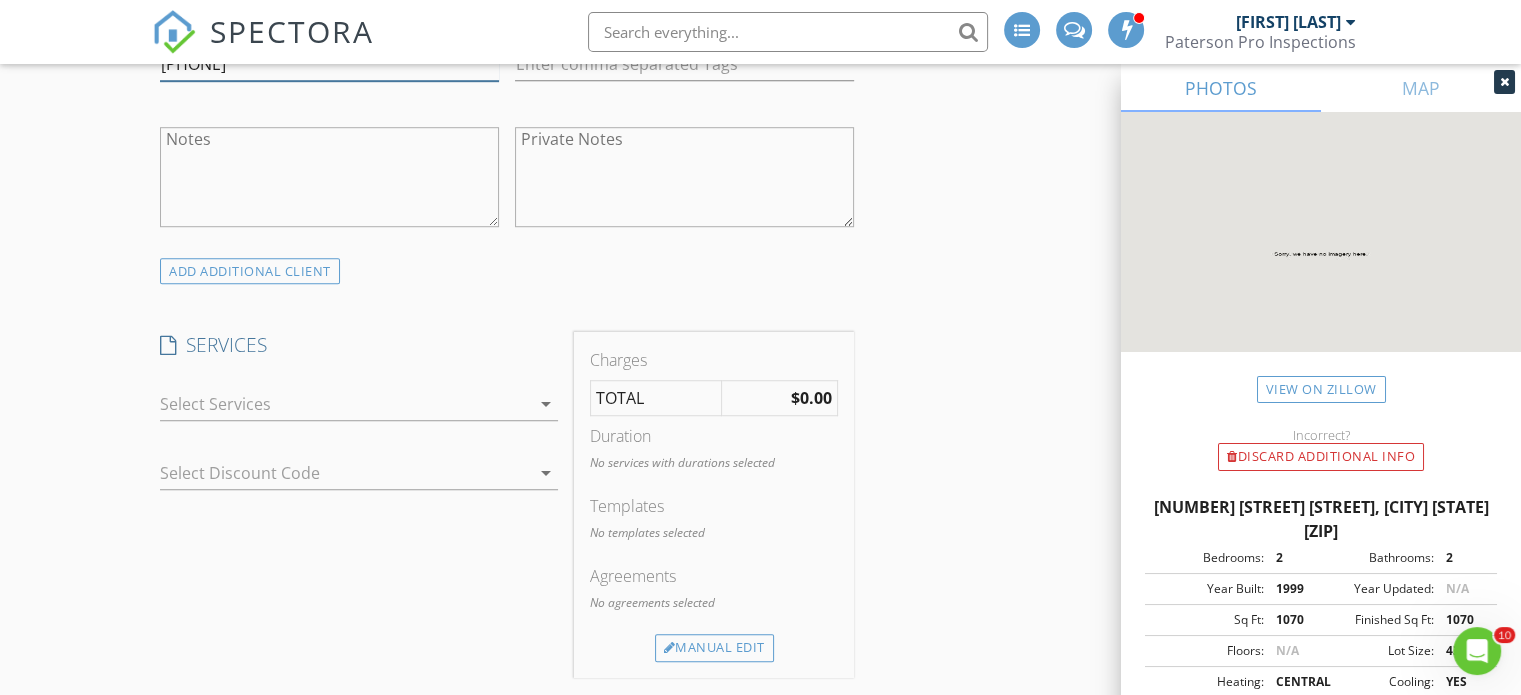 type on "[PHONE]" 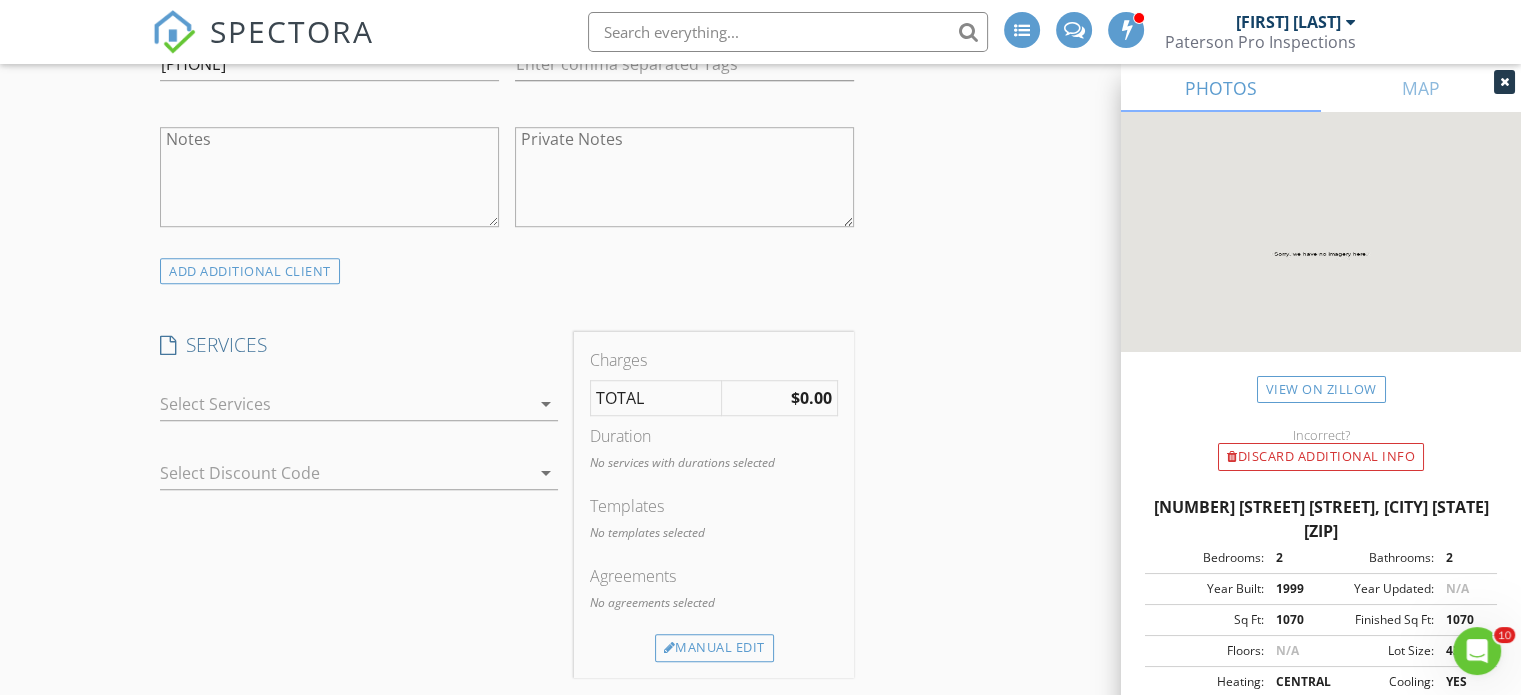 click at bounding box center [345, 404] 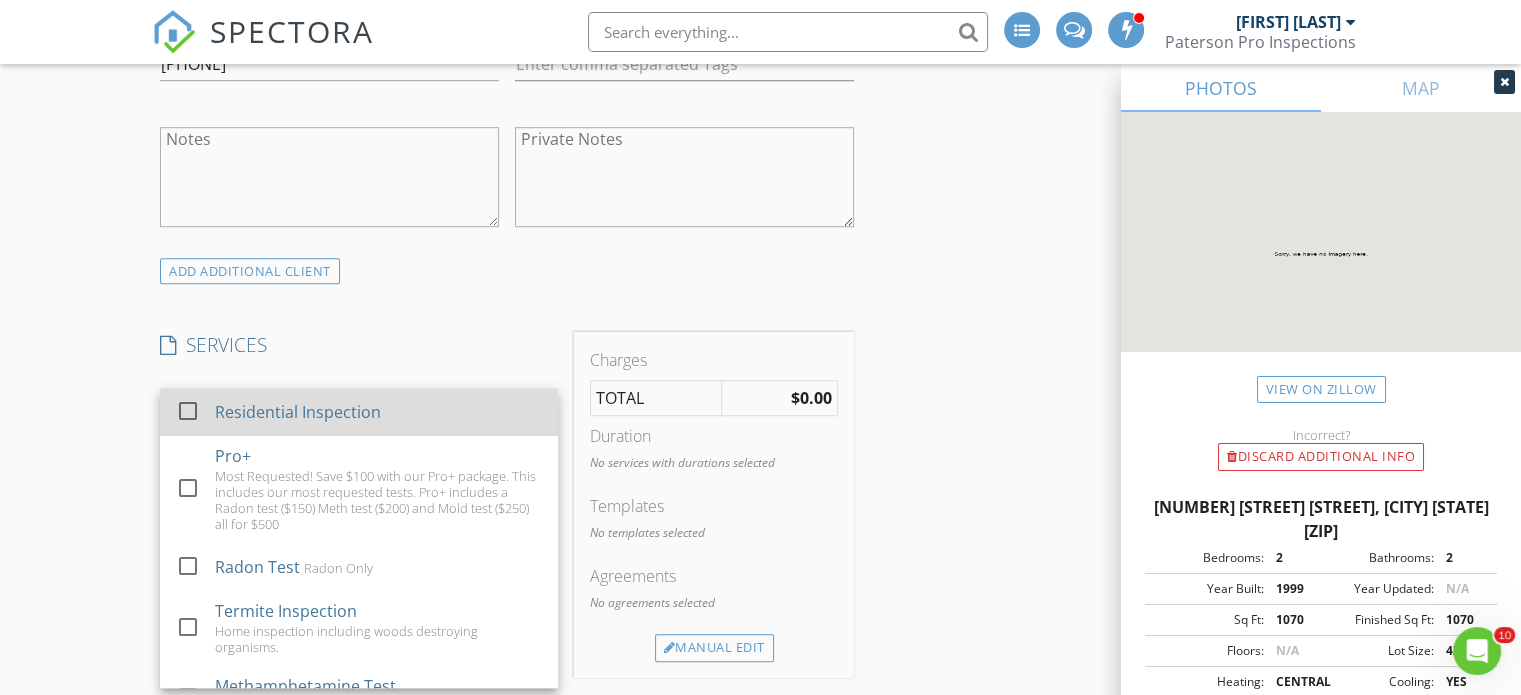 click at bounding box center (188, 411) 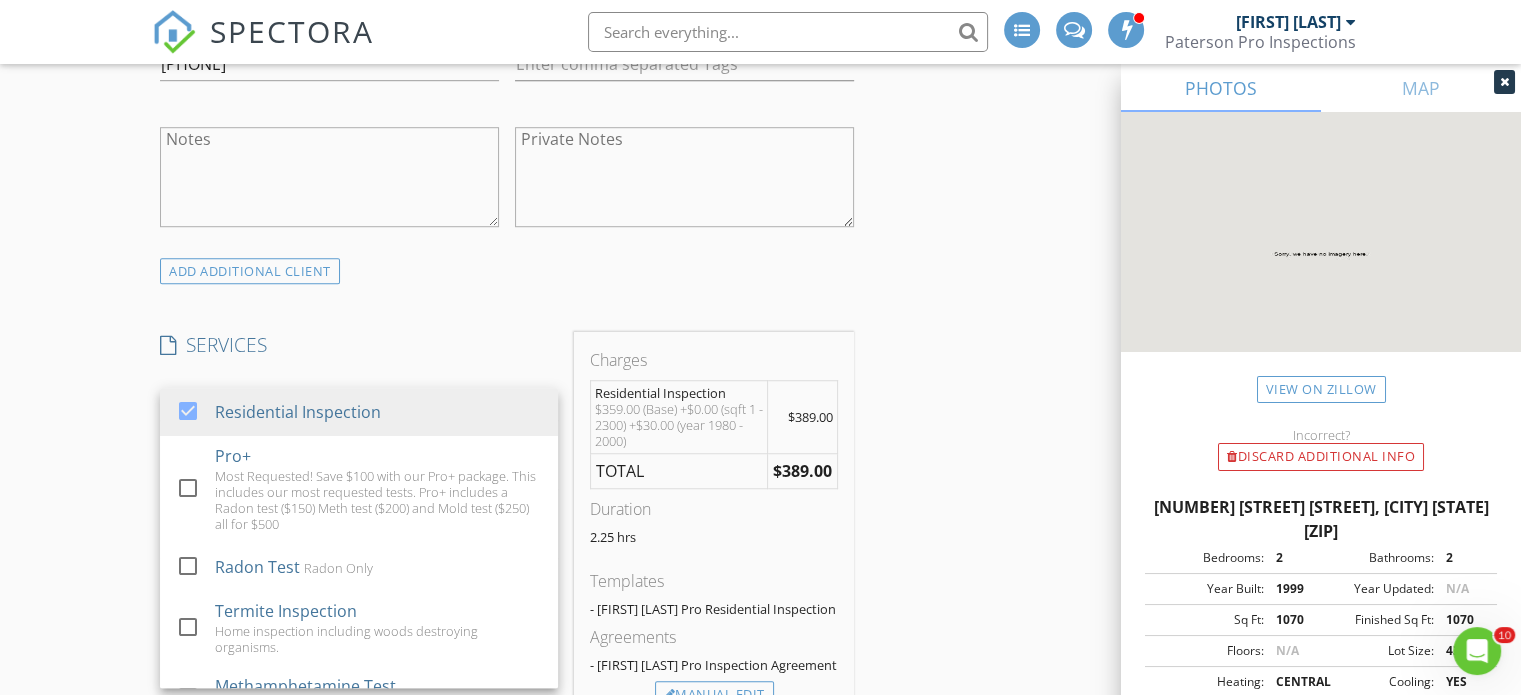 click on "New Inspection
INSPECTOR(S)
check_box   [FIRST] [LAST]   PRIMARY   [FIRST] [LAST] arrow_drop_down   check_box_outline_blank [FIRST] [LAST] specifically requested
Date/Time
08/06/2025 3:00 PM
Location
Address Search       Address [NUMBER] [STREET] [STREET]   Unit   City [CITY]   State UT   Zip 84119   County Salt Lake     Square Feet 1070   Year Built 1999   Foundation Slab arrow_drop_down     [FIRST] [LAST]     34.6 miles     (44 minutes)
client
check_box Enable Client CC email for this inspection   Client Search     check_box_outline_blank Client is a Company/Organization     First Name [FIRST]   Last Name [LAST]   Email [EMAIL]   CC Email [EMAIL]   Phone [PHONE]         Tags         Notes   Private Notes
ADDITIONAL client
SERVICES
check_box" at bounding box center (760, 718) 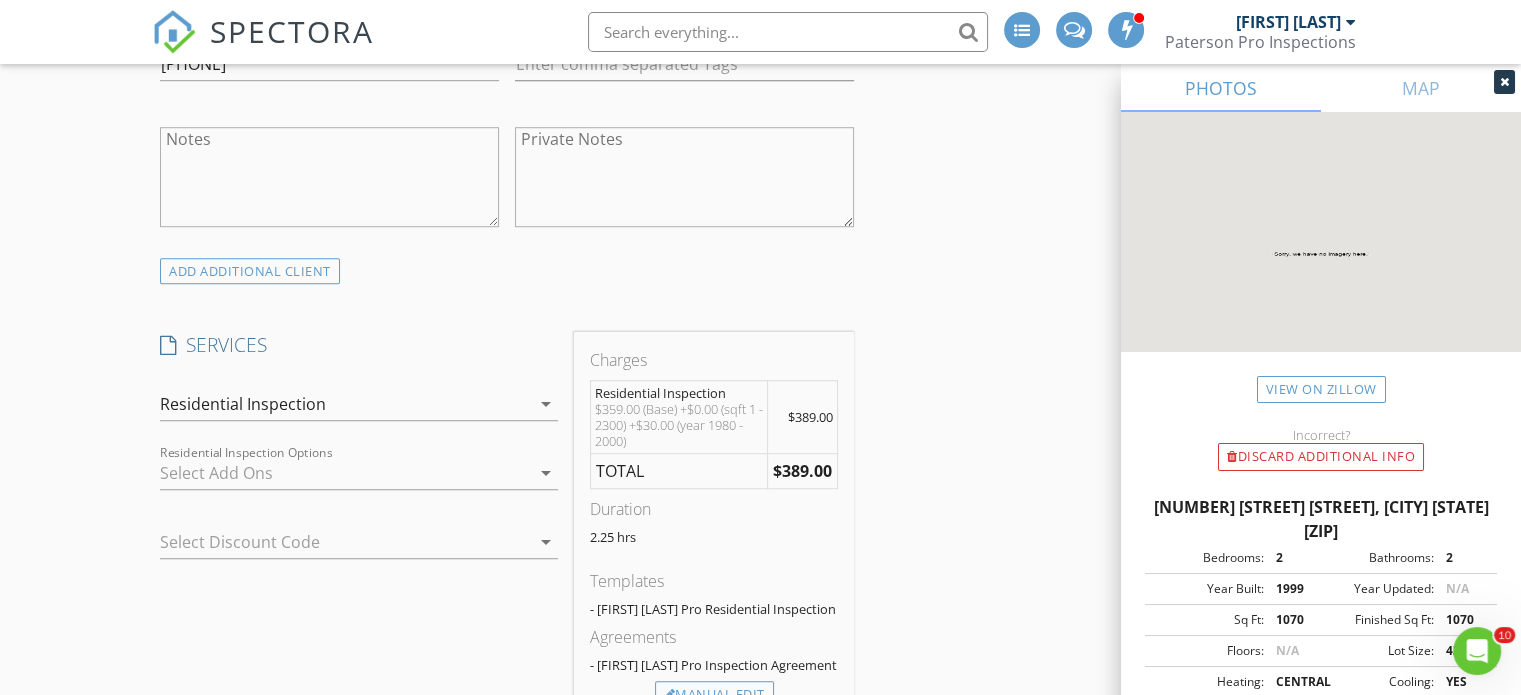 click at bounding box center (345, 473) 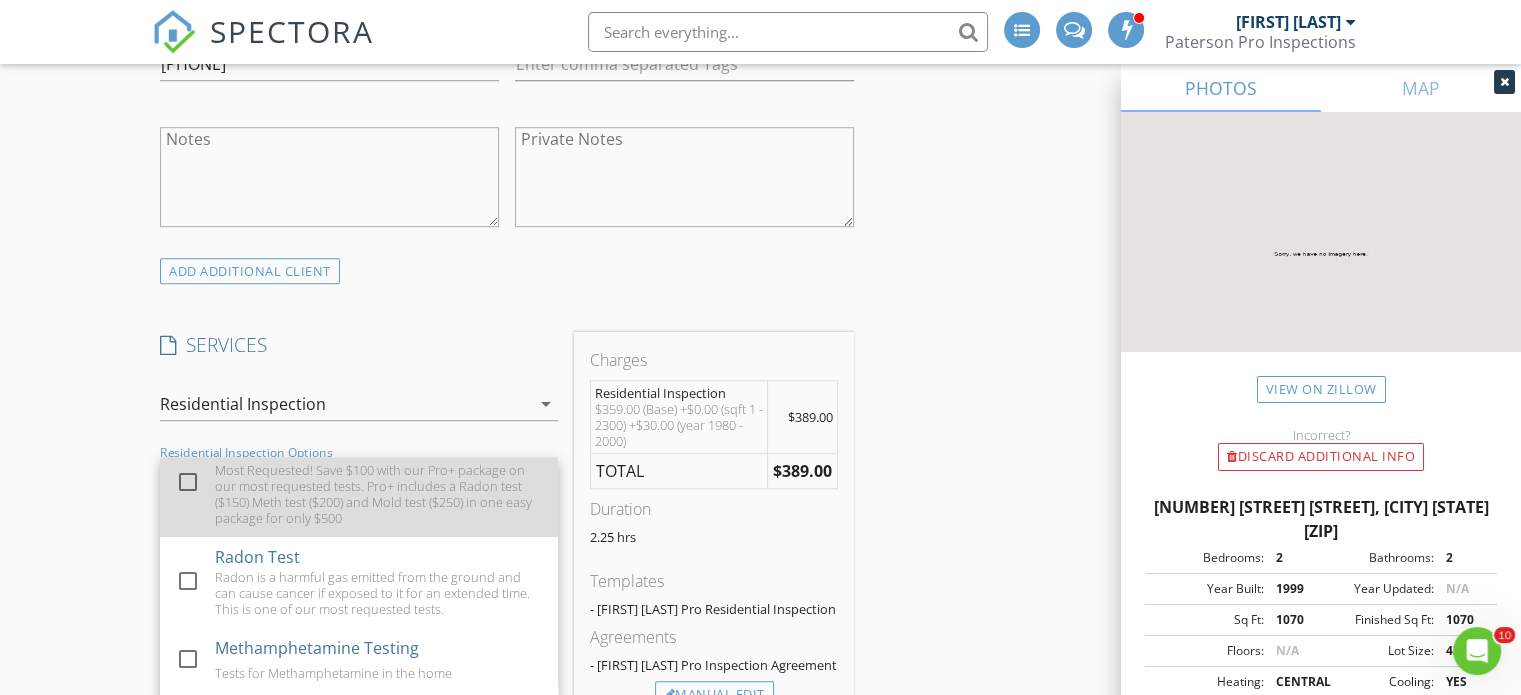 scroll, scrollTop: 8, scrollLeft: 0, axis: vertical 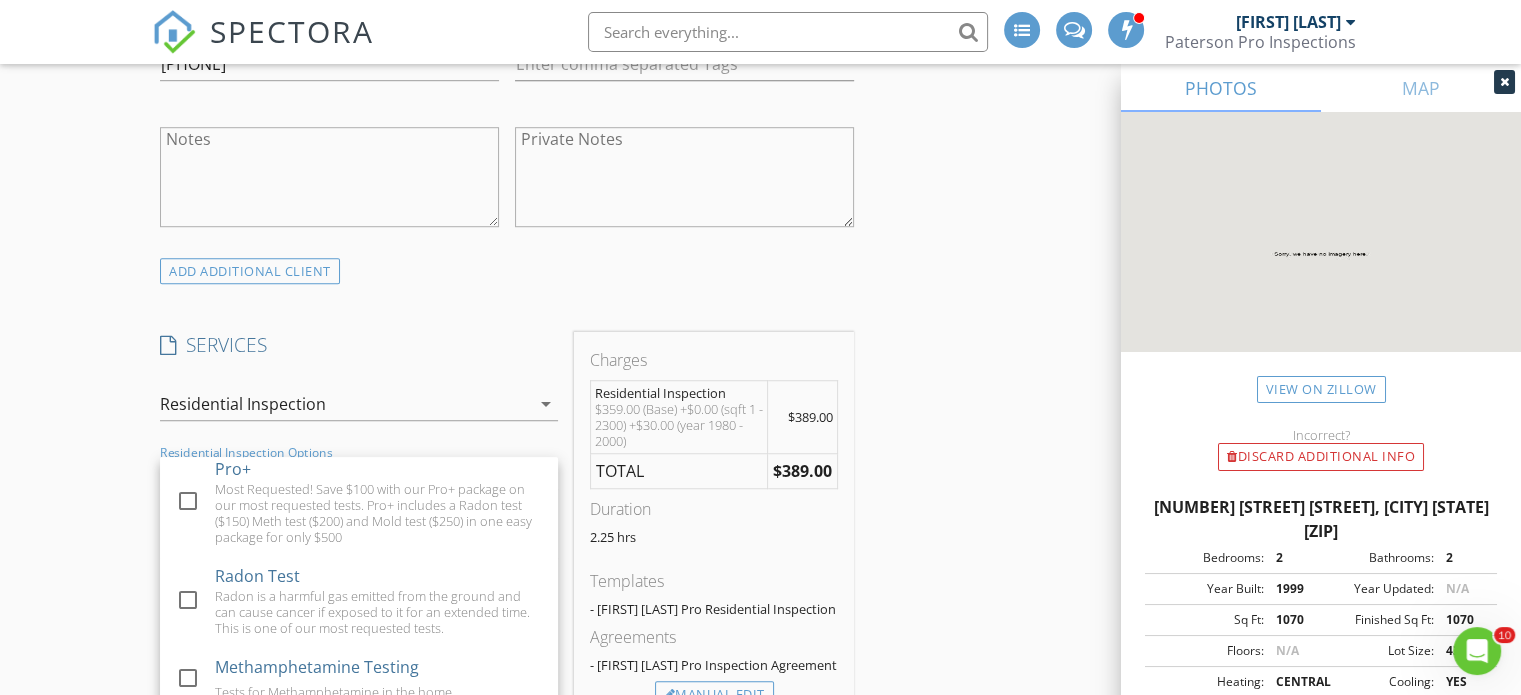 click on "Residential Inspection" at bounding box center (345, 404) 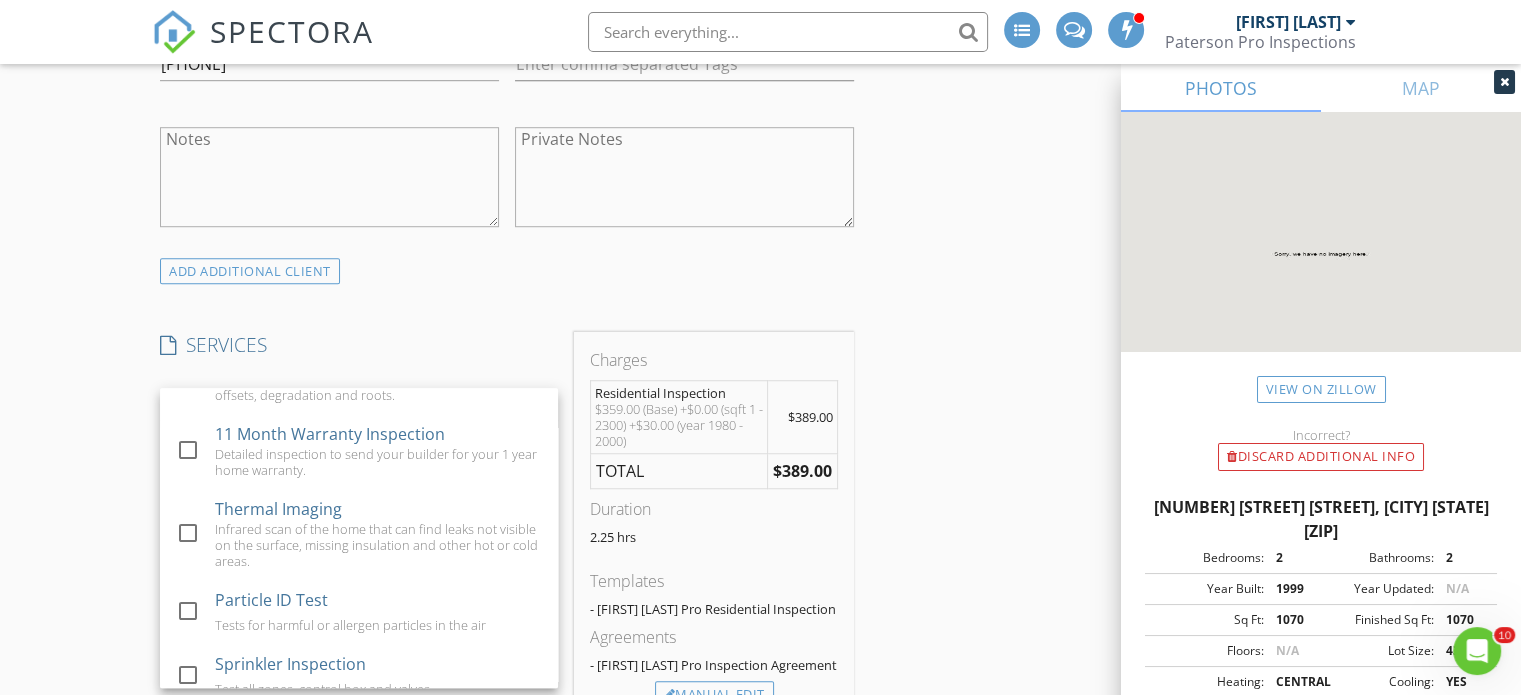 scroll, scrollTop: 728, scrollLeft: 0, axis: vertical 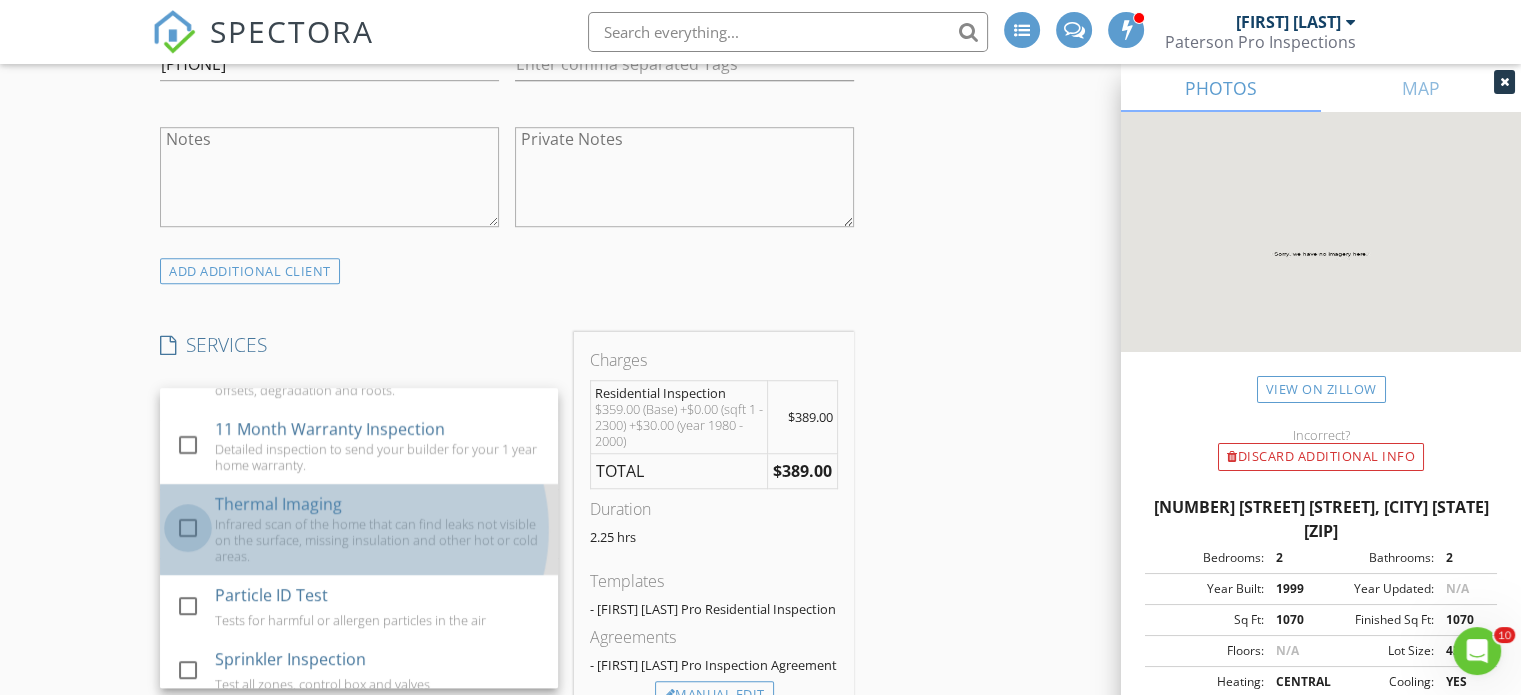 click at bounding box center (188, 528) 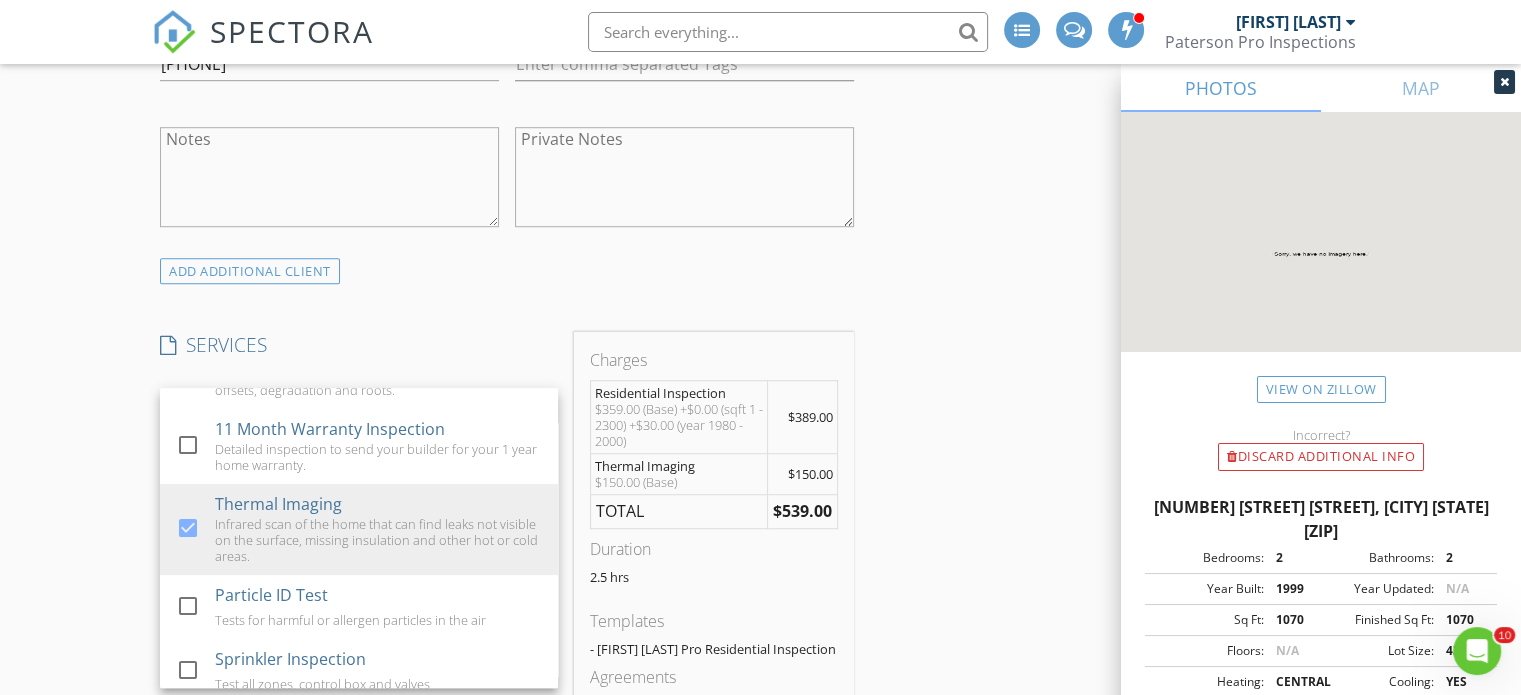 click on "New Inspection
INSPECTOR(S)
check_box   [FIRST] [LAST]   PRIMARY   [FIRST] [LAST] arrow_drop_down   check_box_outline_blank [FIRST] [LAST] specifically requested
Date/Time
08/06/2025 3:00 PM
Location
Address Search       Address [NUMBER] [STREET] [STREET]   Unit   City [CITY]   State UT   Zip 84119   County Salt Lake     Square Feet 1070   Year Built 1999   Foundation Slab arrow_drop_down     [FIRST] [LAST]     34.6 miles     (44 minutes)
client
check_box Enable Client CC email for this inspection   Client Search     check_box_outline_blank Client is a Company/Organization     First Name [FIRST]   Last Name [LAST]   Email [EMAIL]   CC Email [EMAIL]   Phone [PHONE]         Tags         Notes   Private Notes
ADDITIONAL client
SERVICES
check_box" at bounding box center [760, 738] 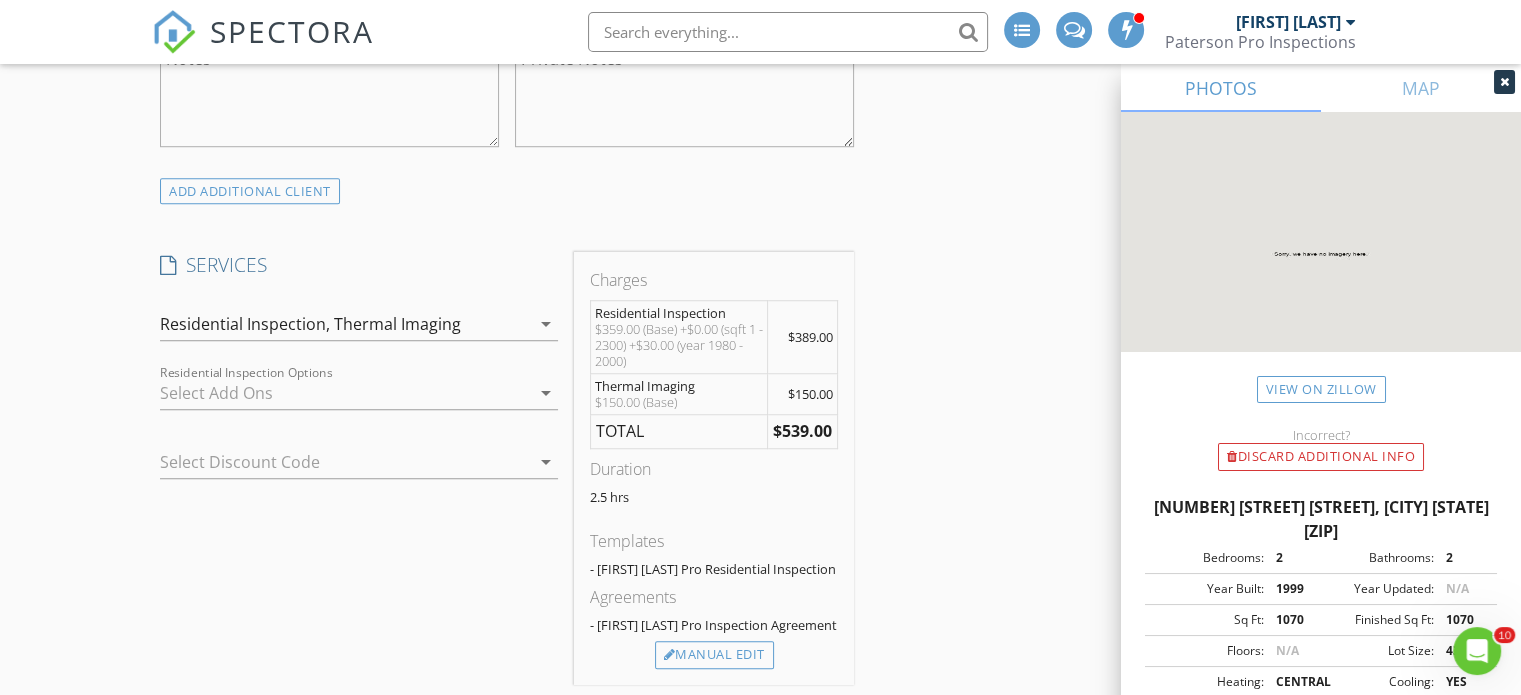 scroll, scrollTop: 1436, scrollLeft: 0, axis: vertical 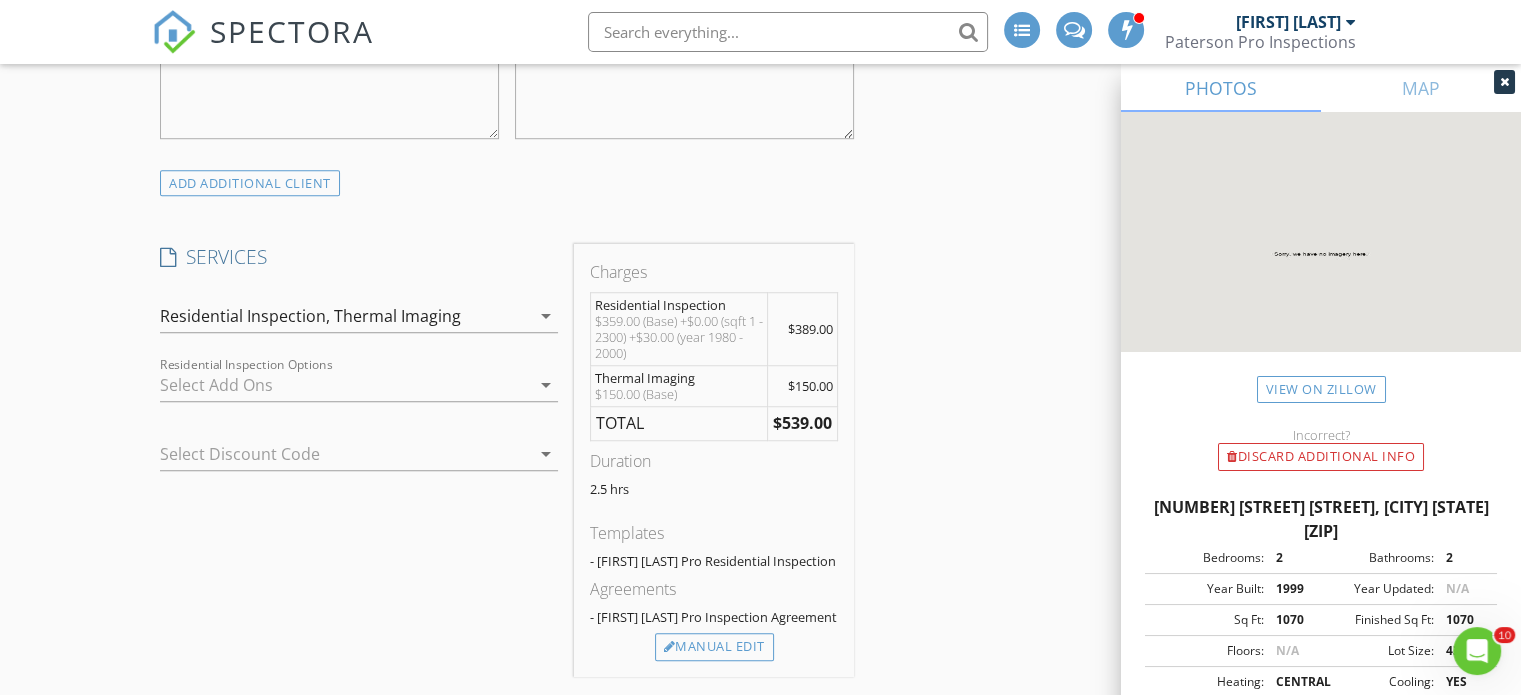 click at bounding box center (331, 454) 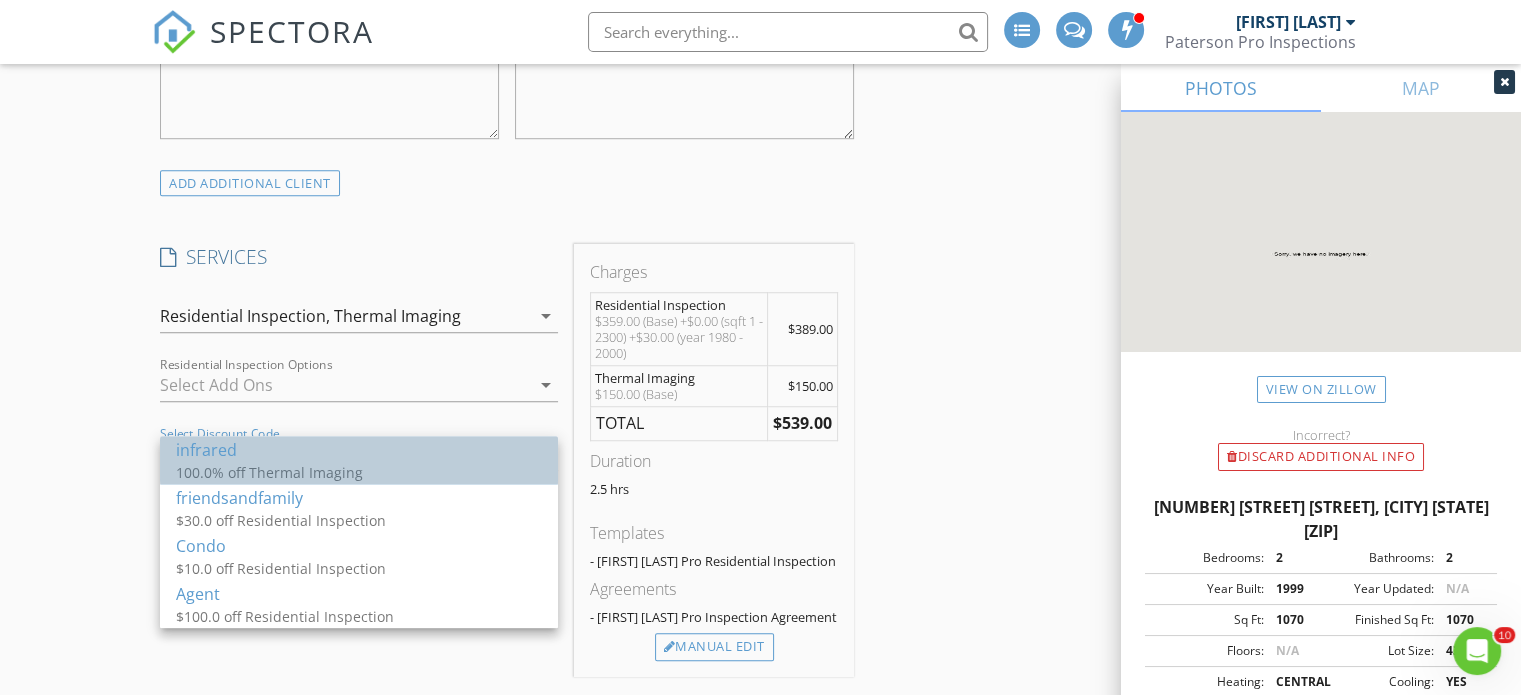 click on "100.0% off Thermal Imaging" at bounding box center [359, 472] 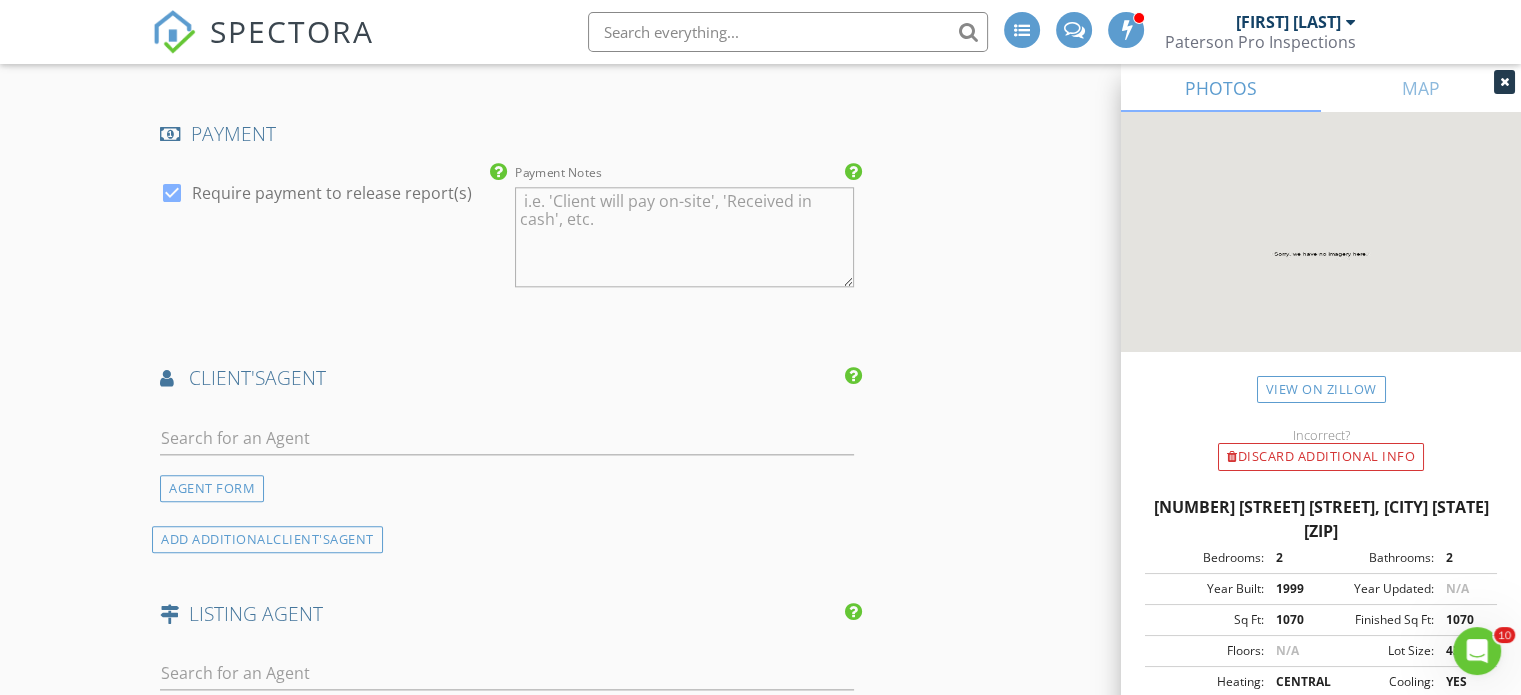 scroll, scrollTop: 2210, scrollLeft: 0, axis: vertical 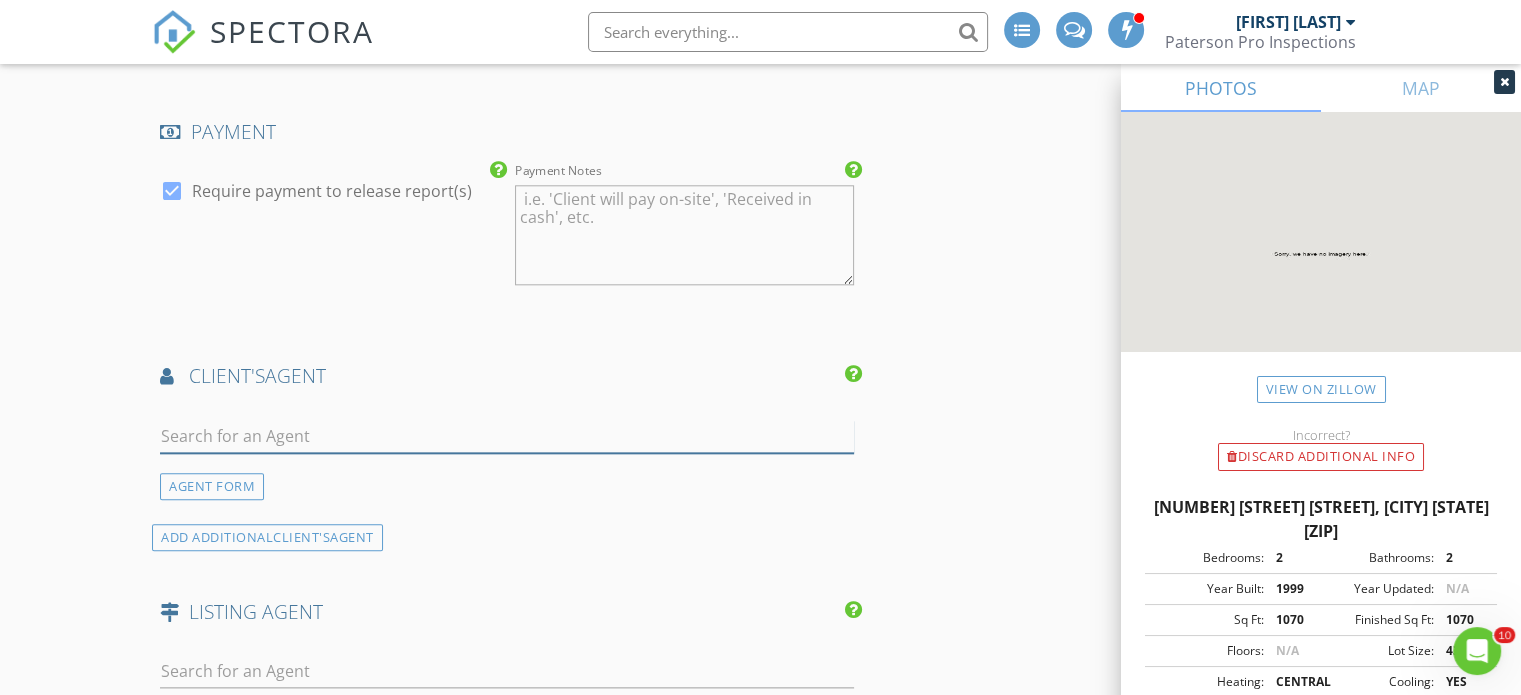 click at bounding box center [507, 436] 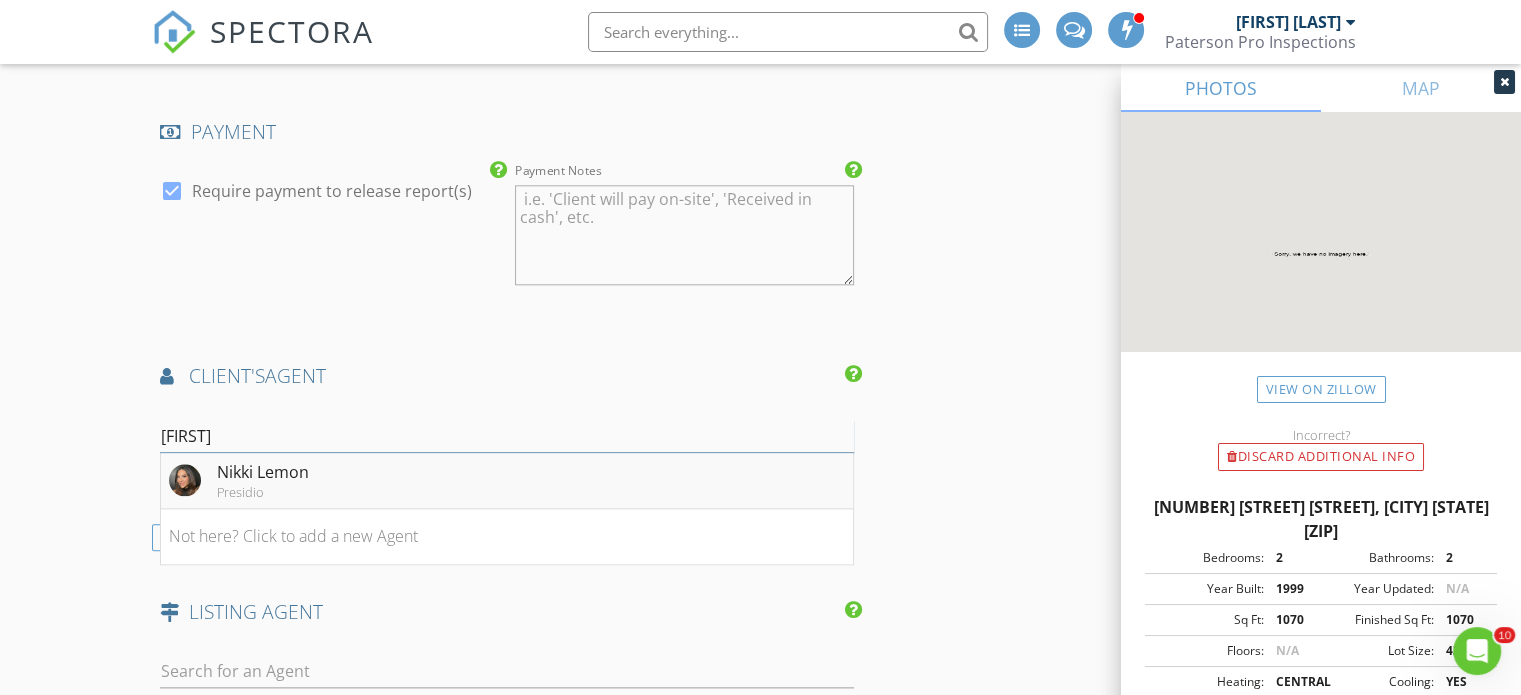 type on "[FIRST]" 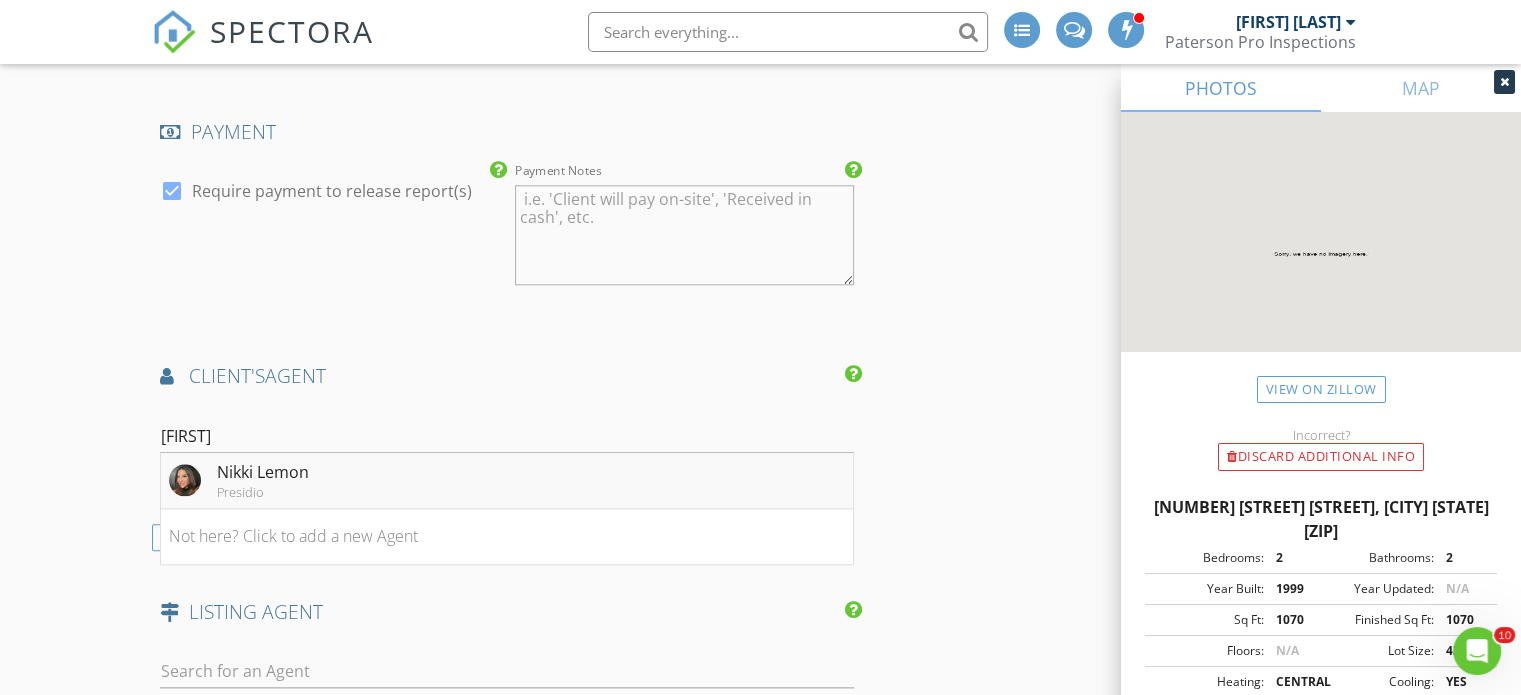 click on "Nikki Lemon" at bounding box center (263, 472) 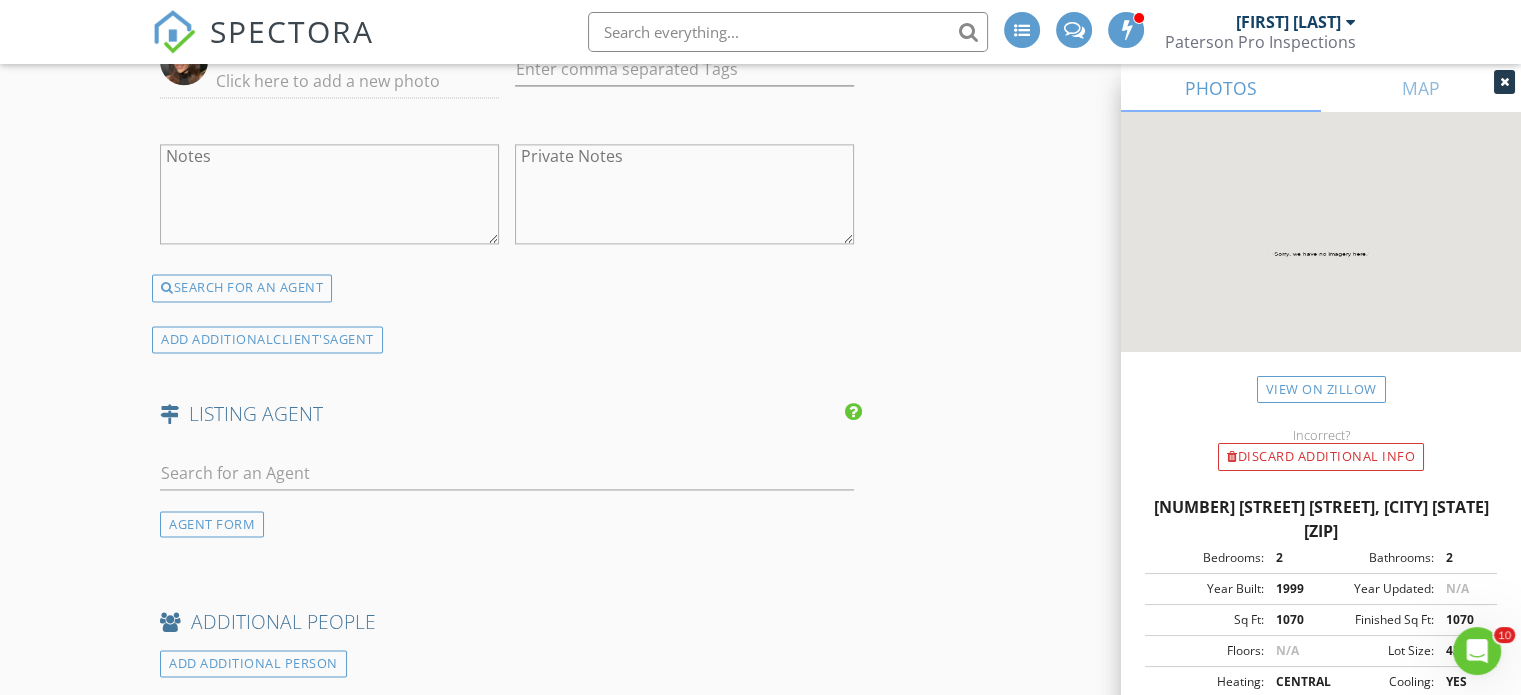 scroll, scrollTop: 2823, scrollLeft: 0, axis: vertical 